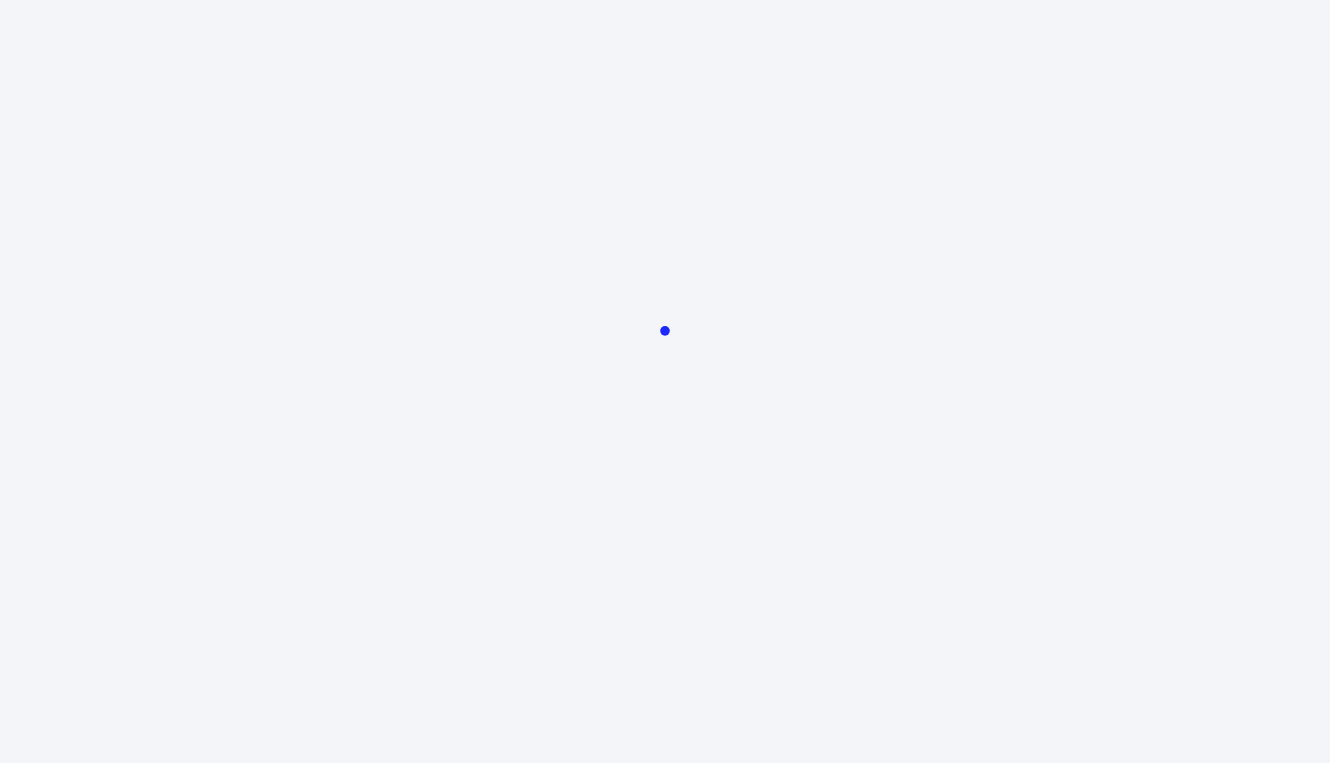 scroll, scrollTop: 0, scrollLeft: 0, axis: both 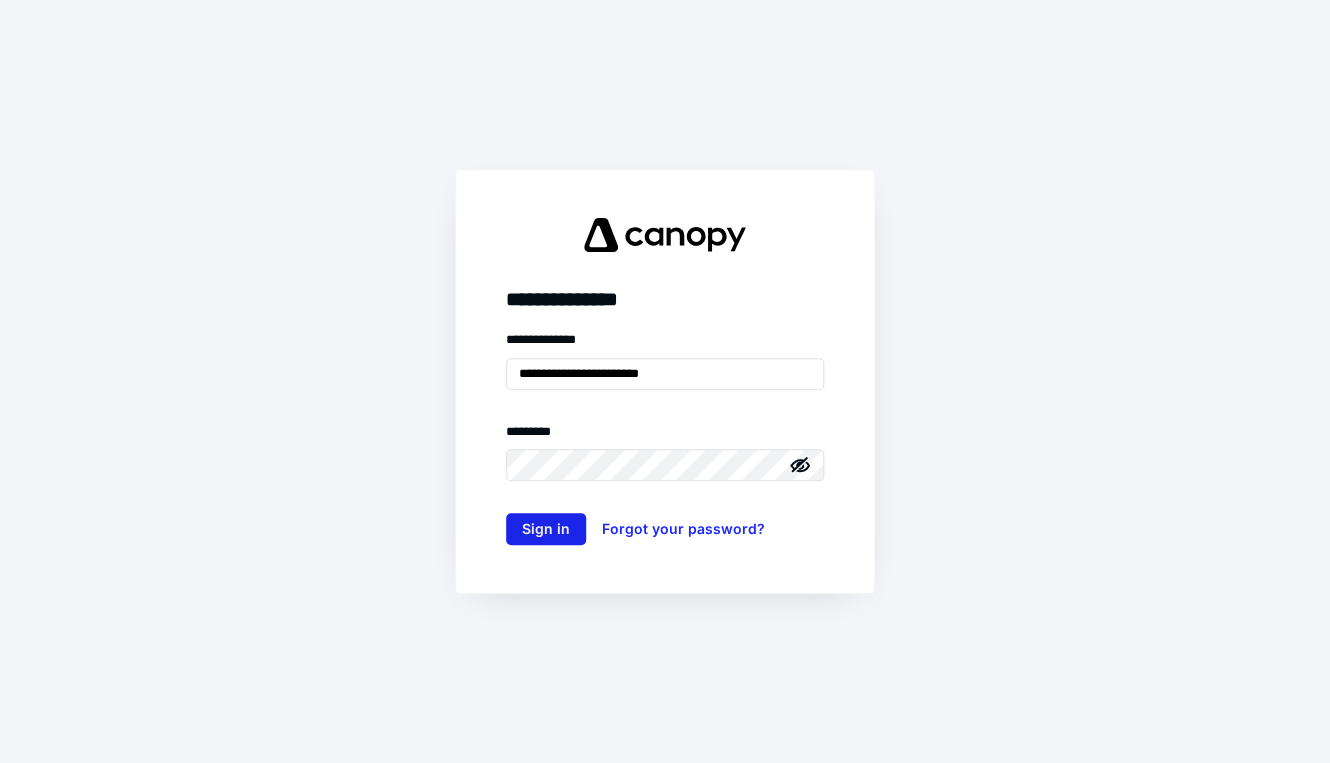 type on "**********" 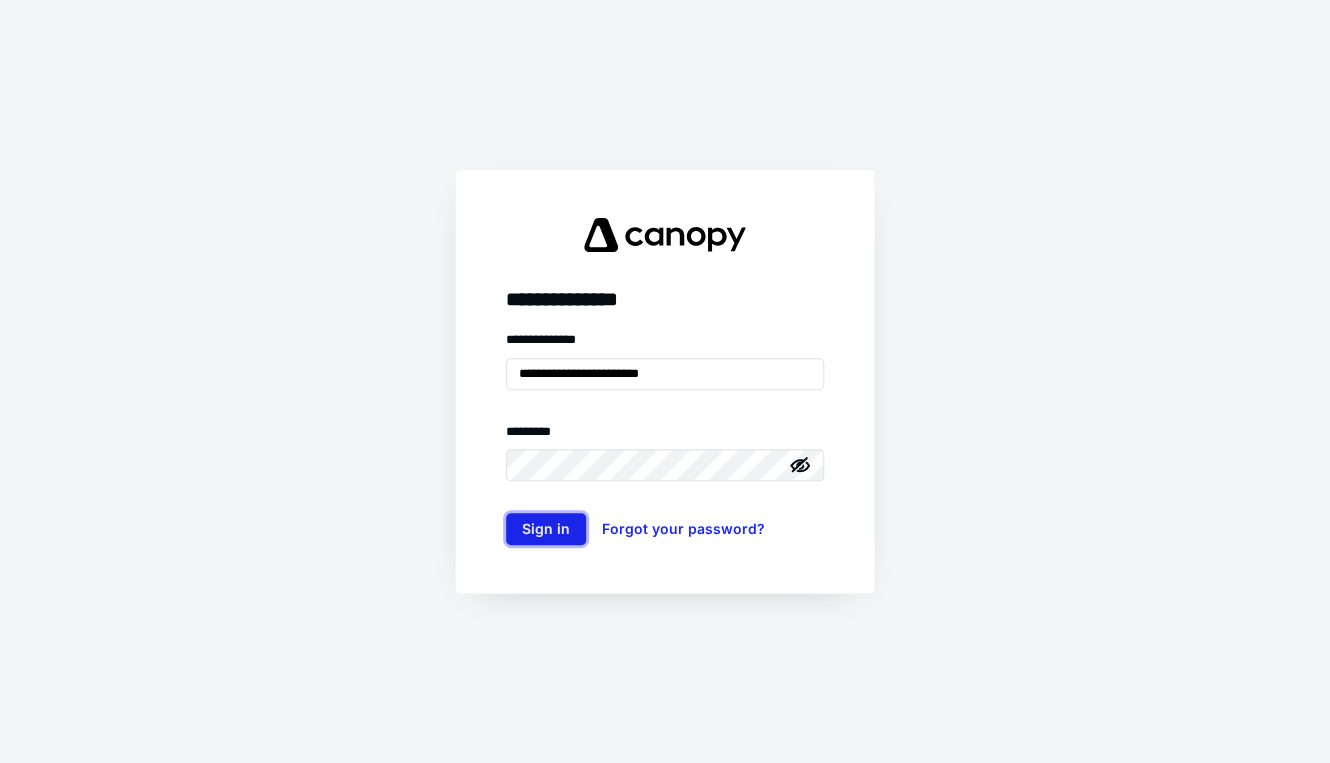 click on "Sign in" at bounding box center (546, 529) 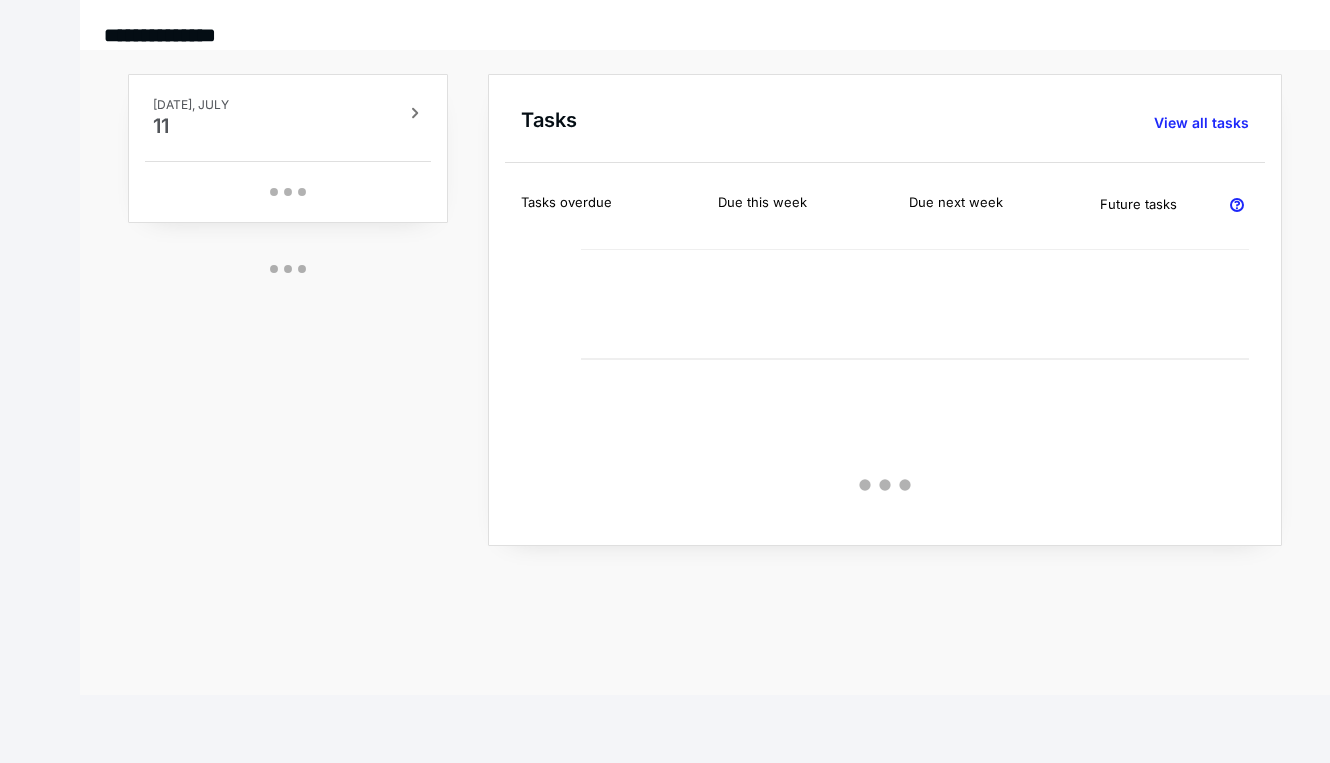 scroll, scrollTop: 0, scrollLeft: 0, axis: both 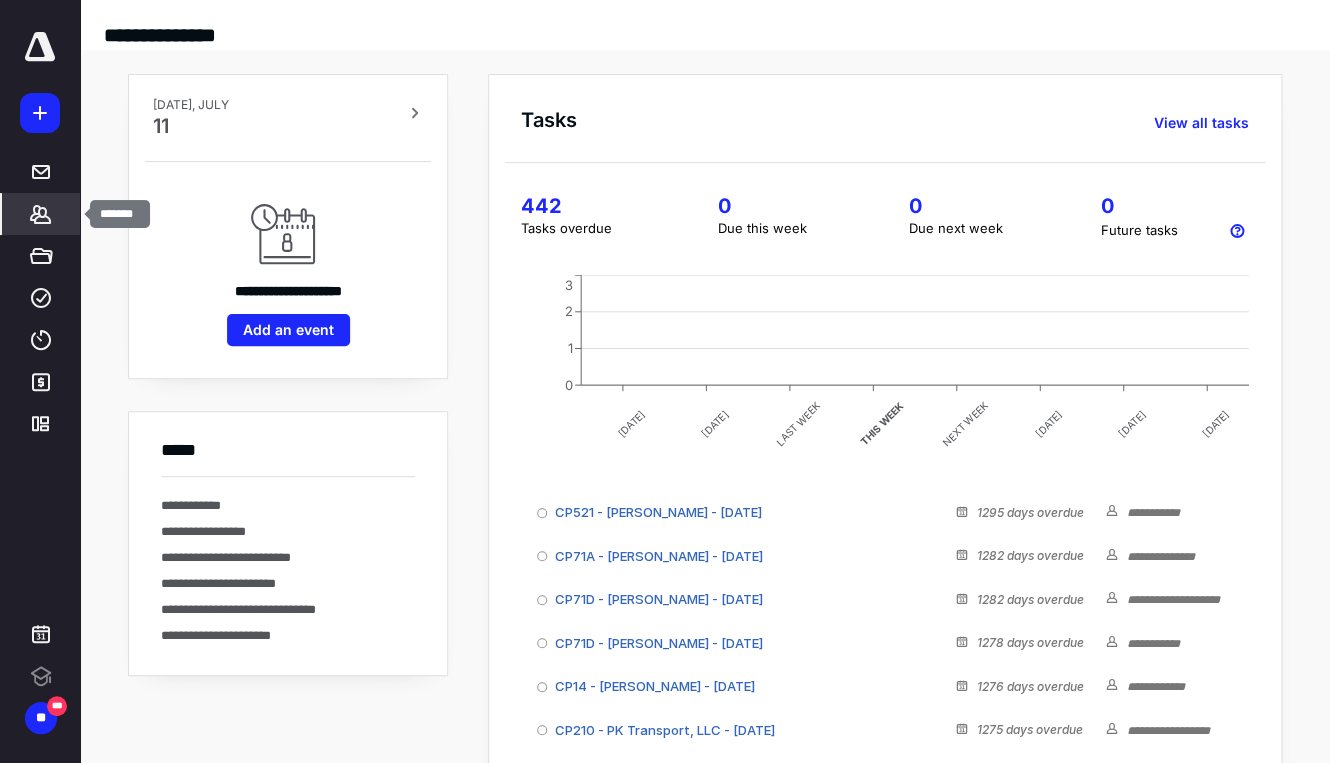 click on "*******" at bounding box center [41, 214] 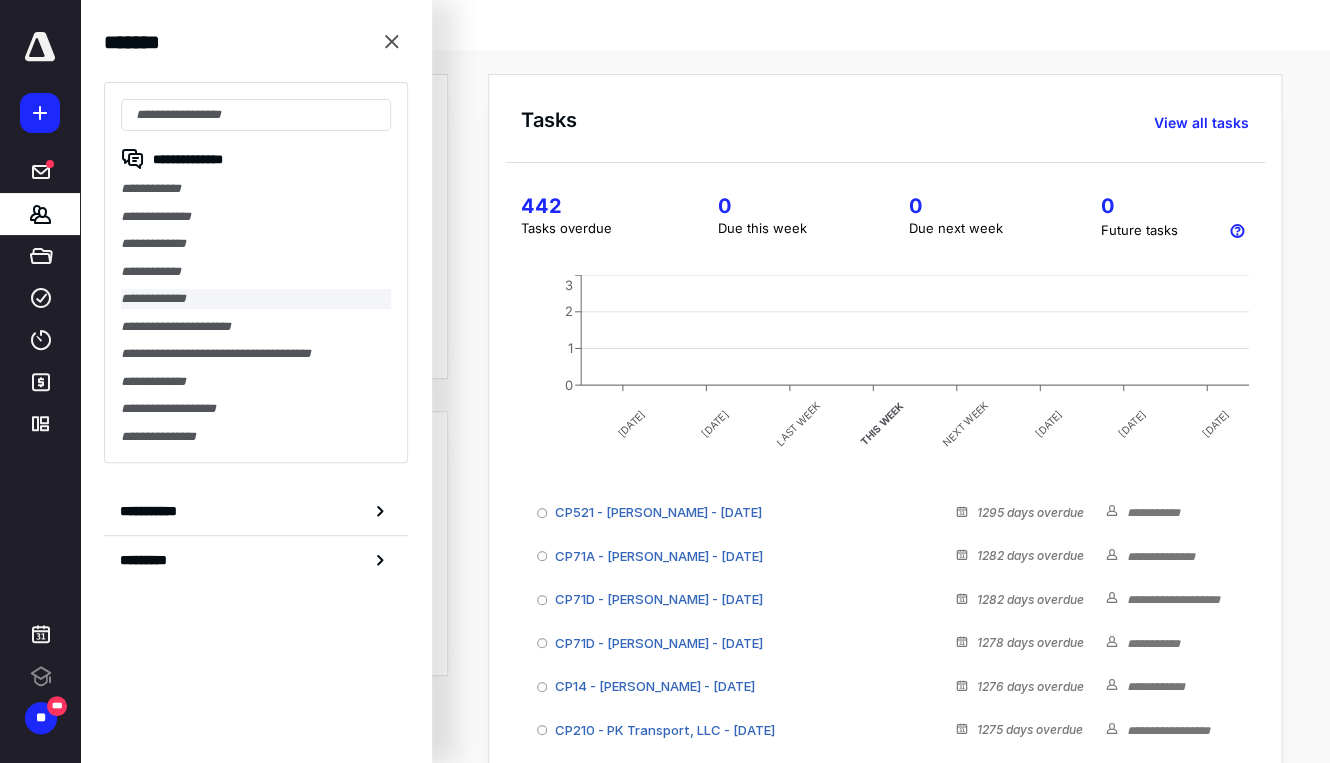 click on "**********" at bounding box center (256, 299) 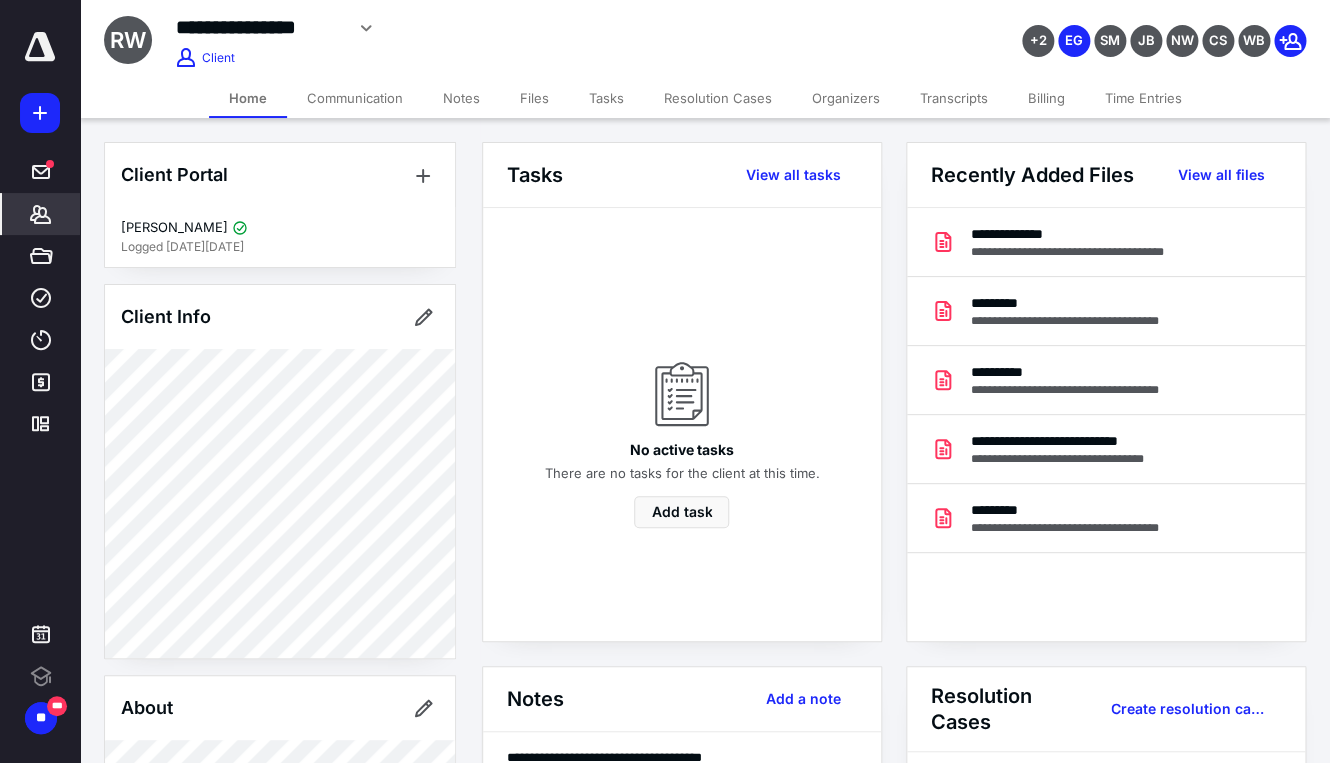 click on "Transcripts" at bounding box center (954, 98) 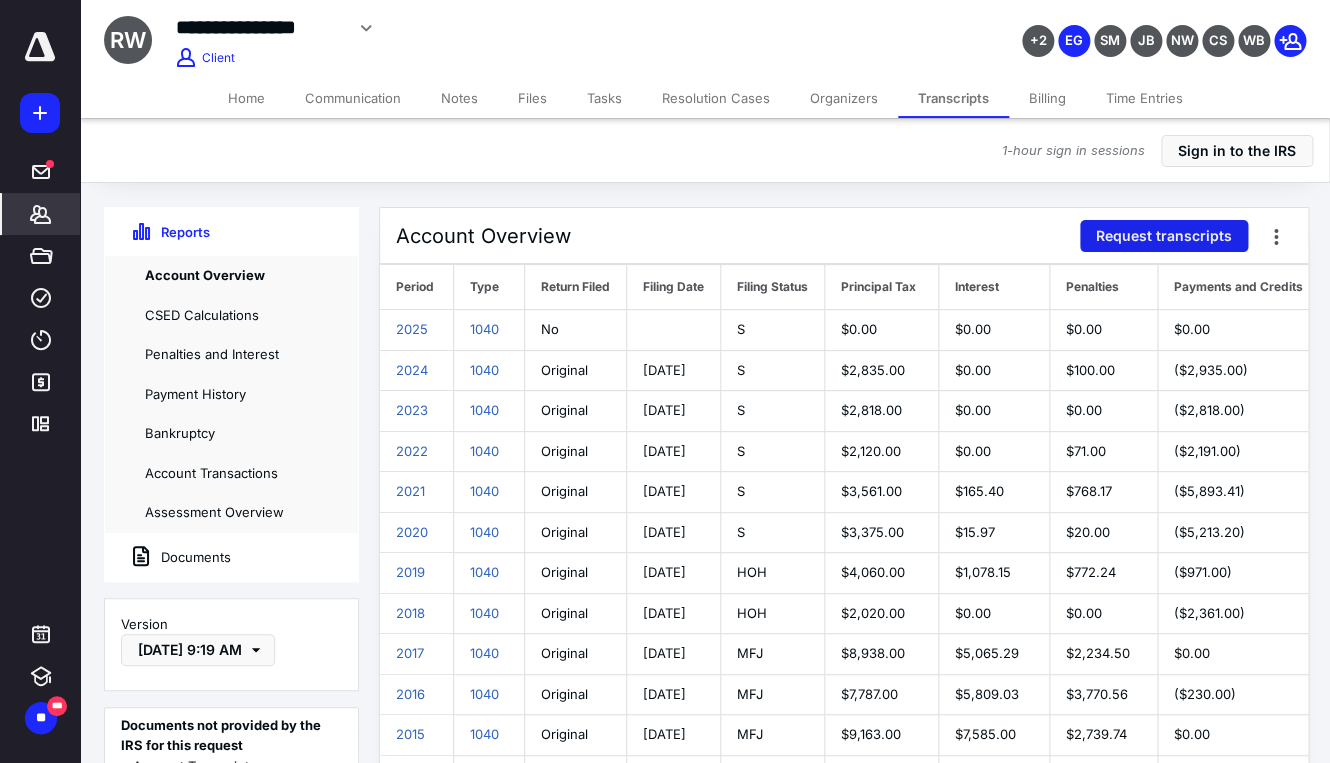 click on "Request transcripts" at bounding box center (1164, 236) 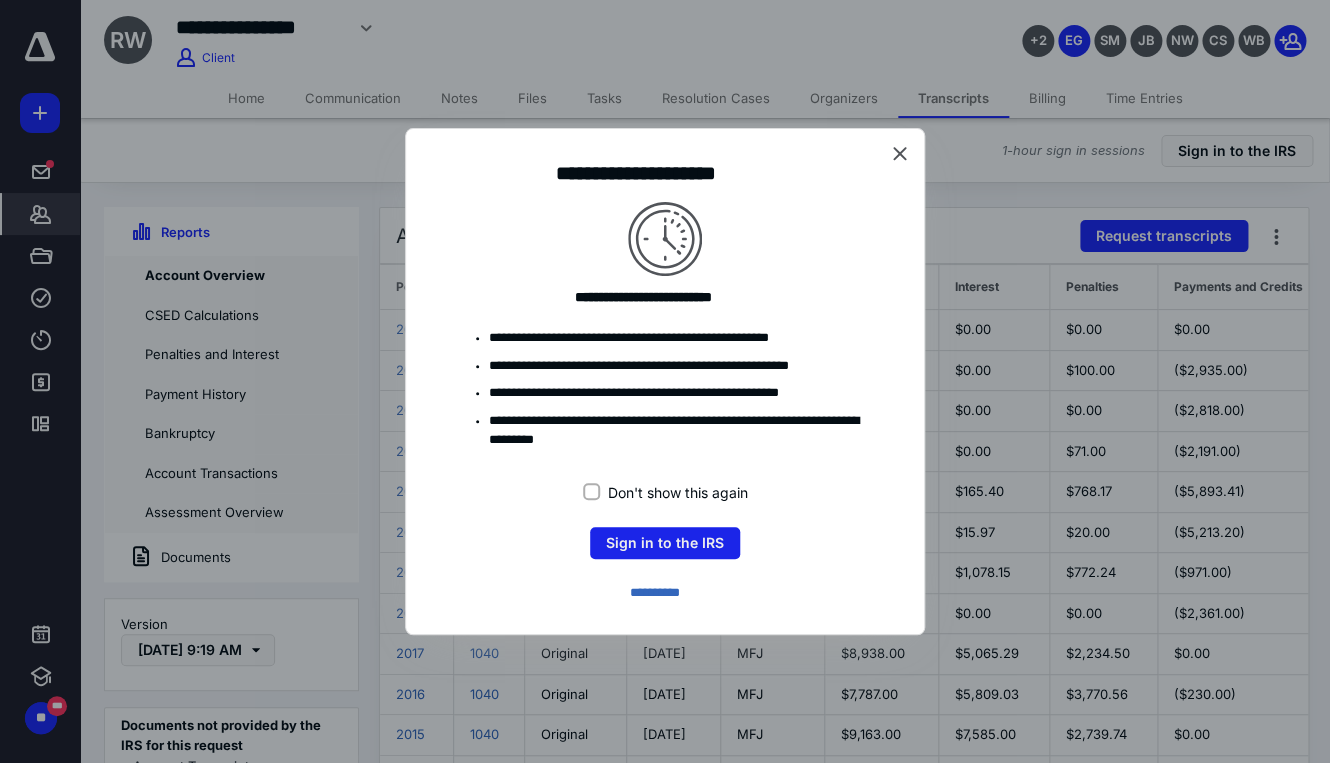 click on "Sign in to the IRS" at bounding box center (665, 543) 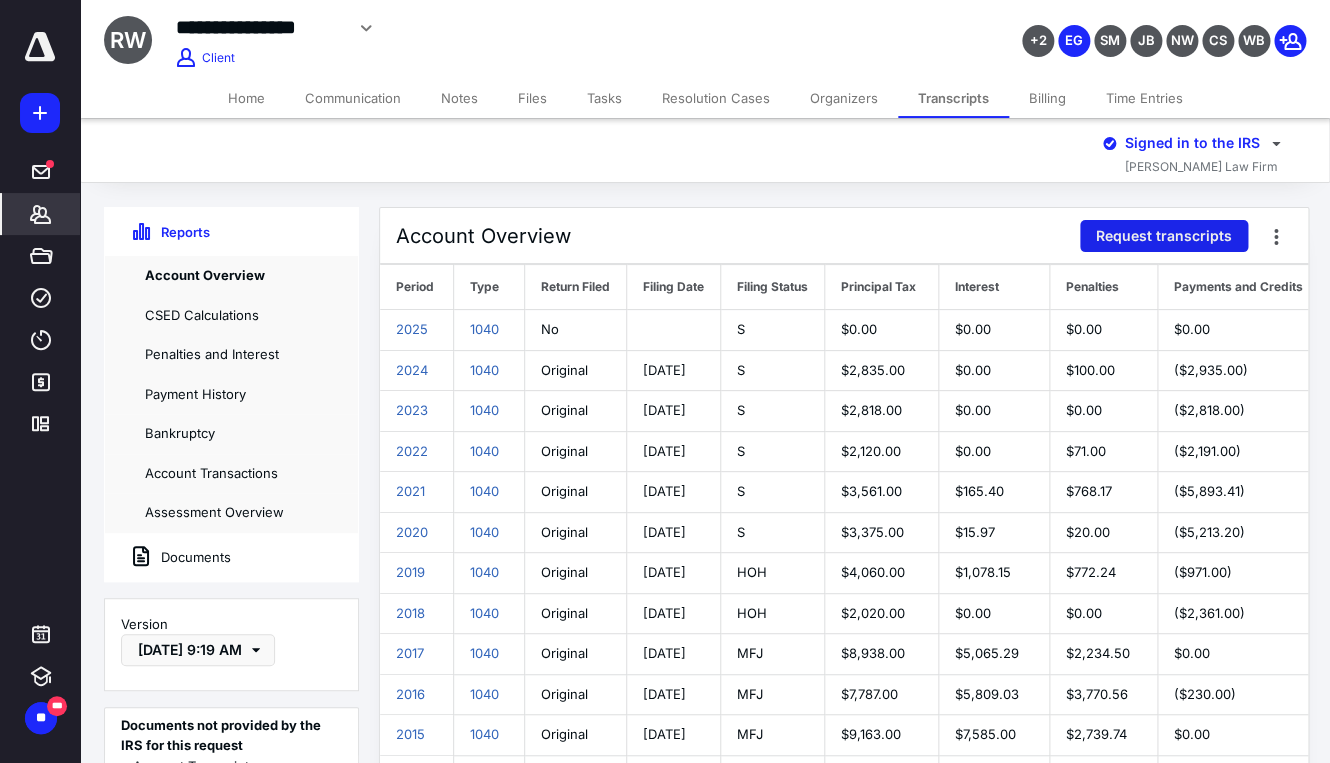 click on "Request transcripts" at bounding box center (1164, 236) 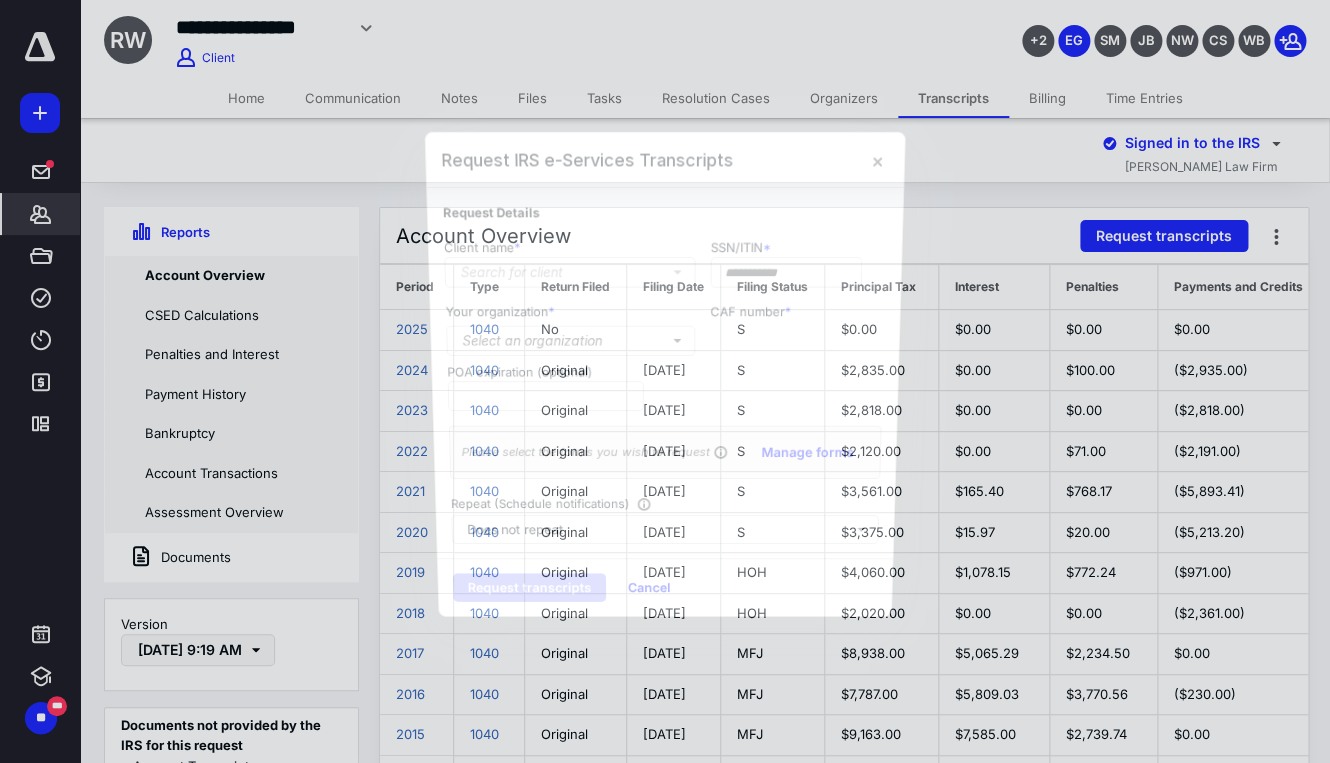 type on "**********" 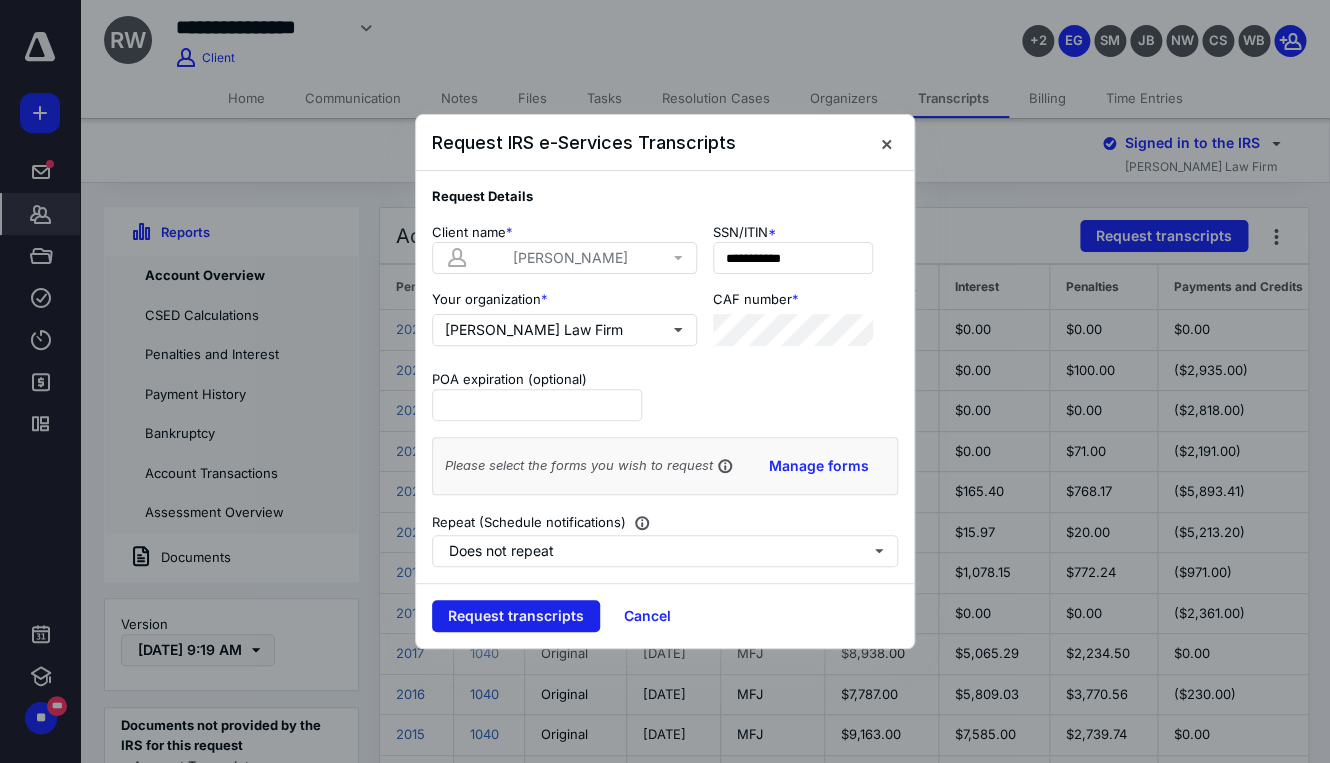 click on "Request transcripts" at bounding box center (516, 616) 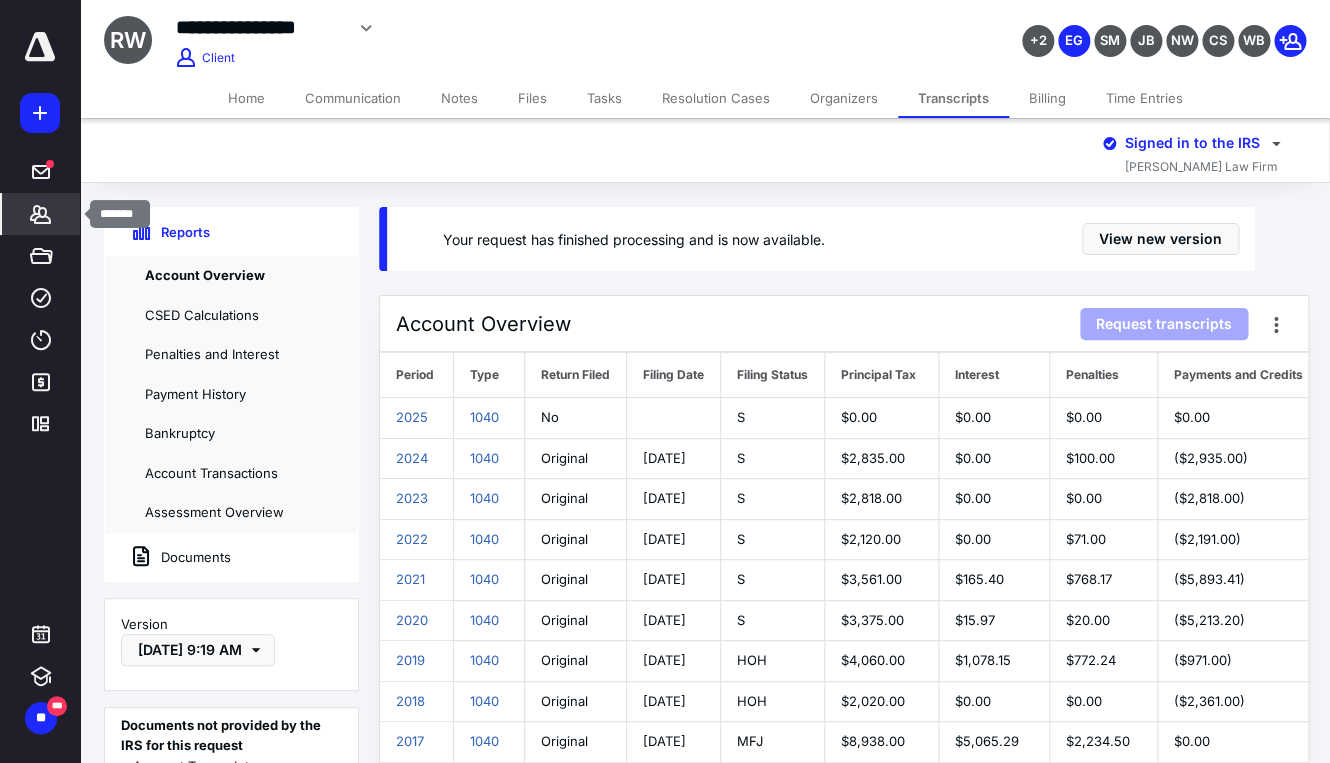 click on "*******" at bounding box center (41, 214) 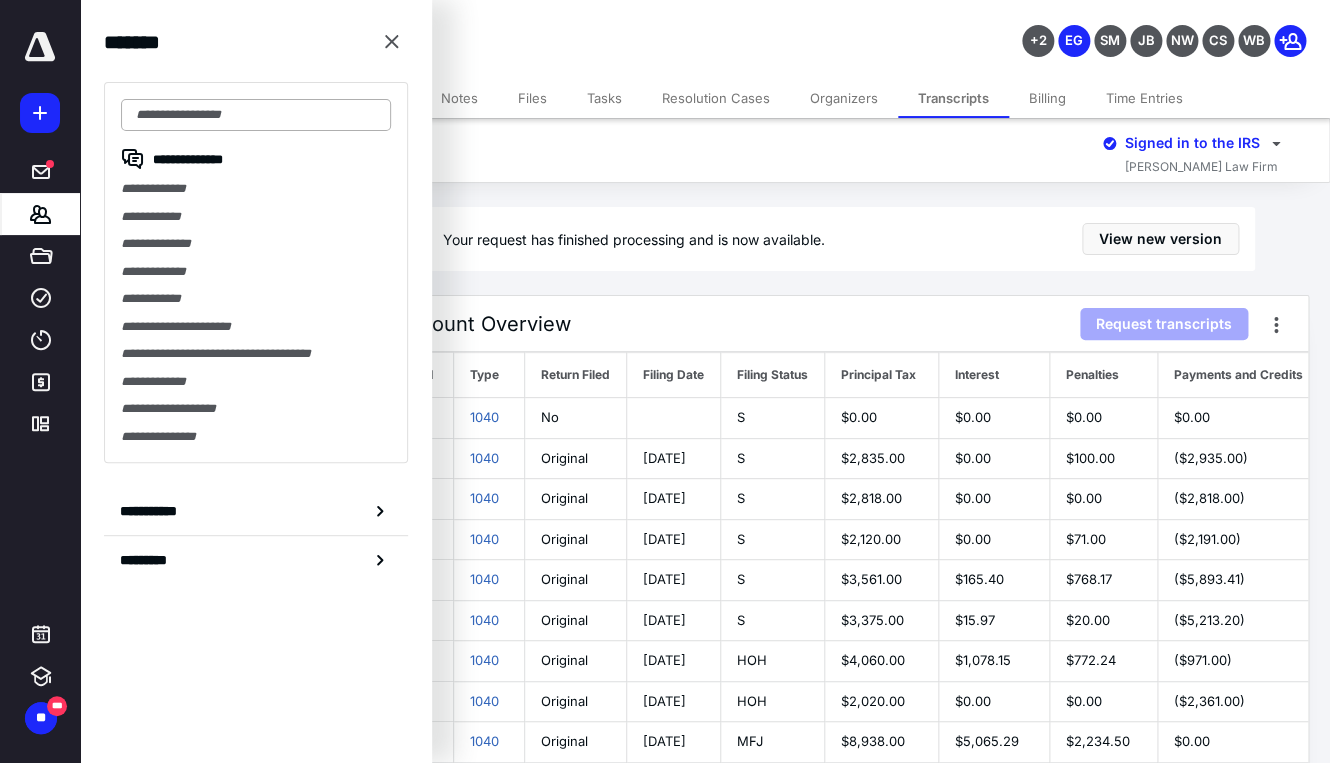 click at bounding box center [256, 115] 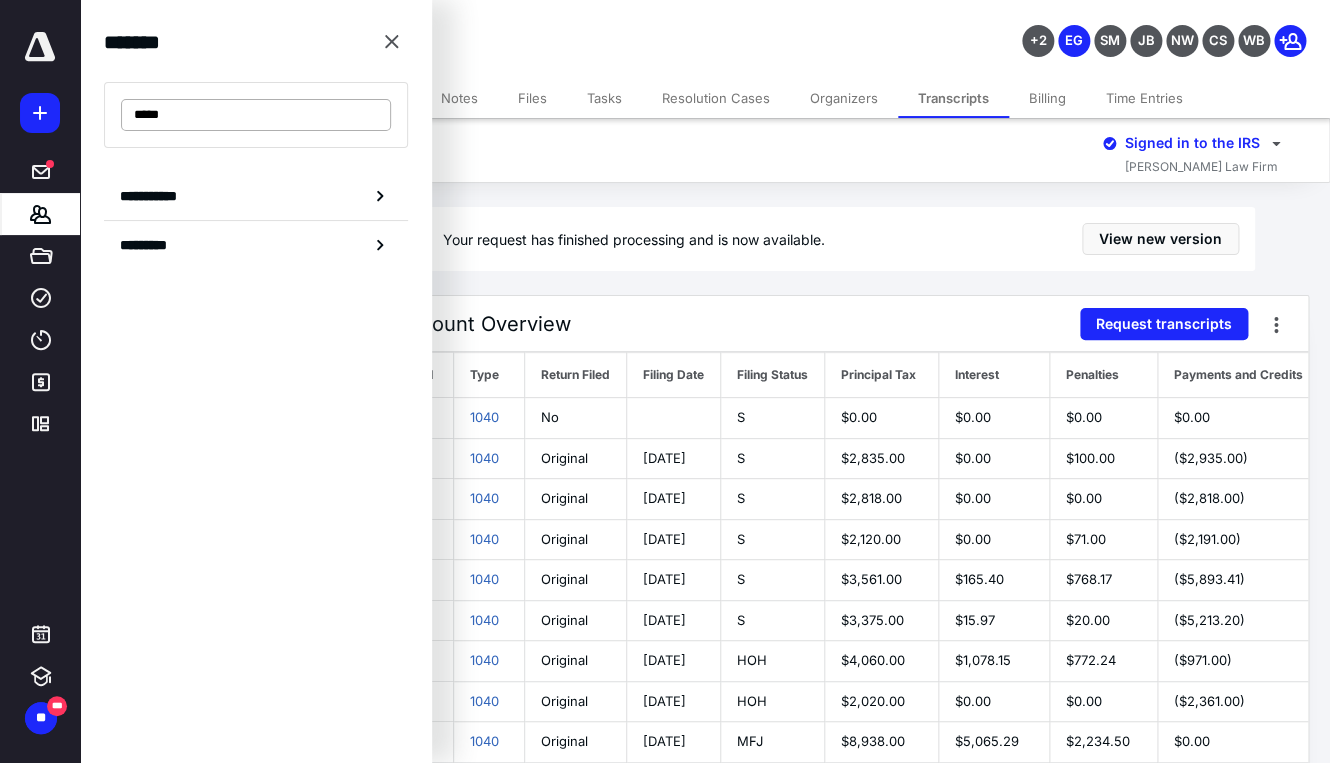 drag, startPoint x: 198, startPoint y: 111, endPoint x: 92, endPoint y: 109, distance: 106.01887 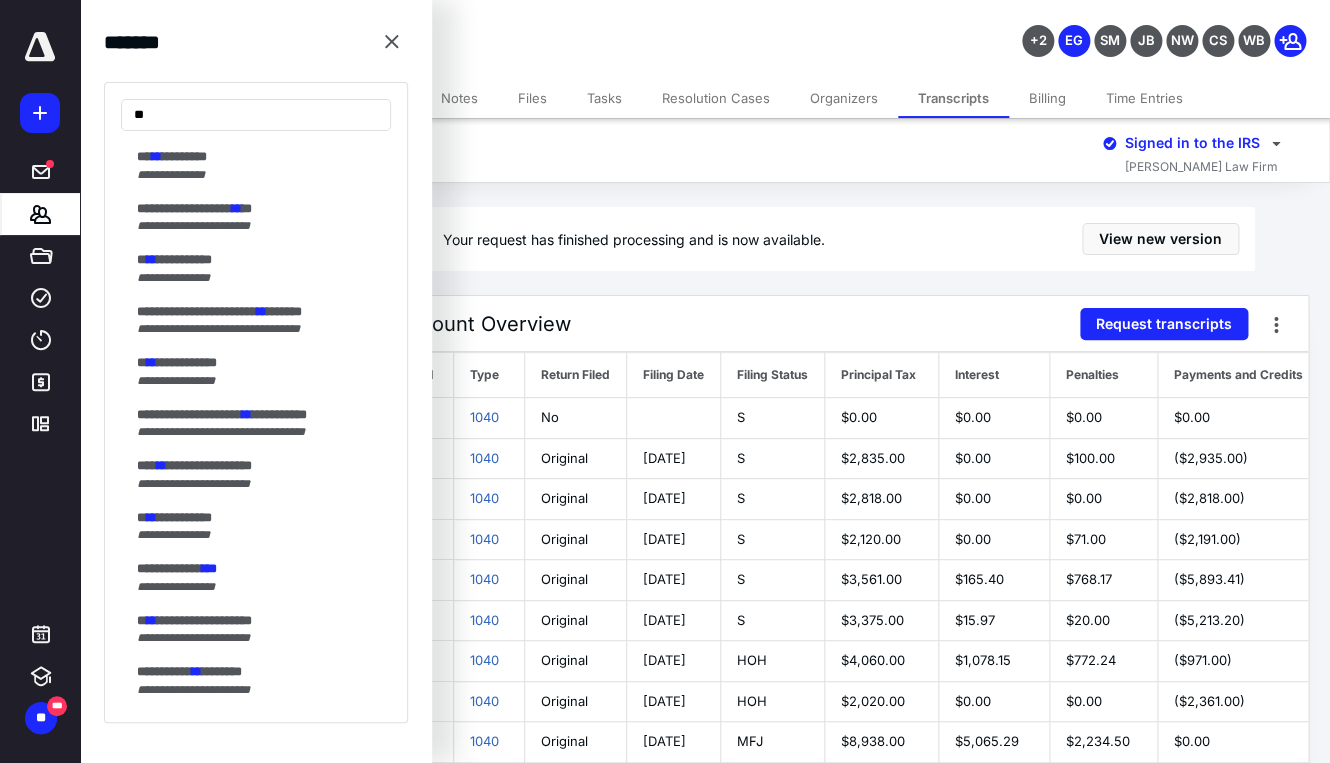 scroll, scrollTop: 456, scrollLeft: 0, axis: vertical 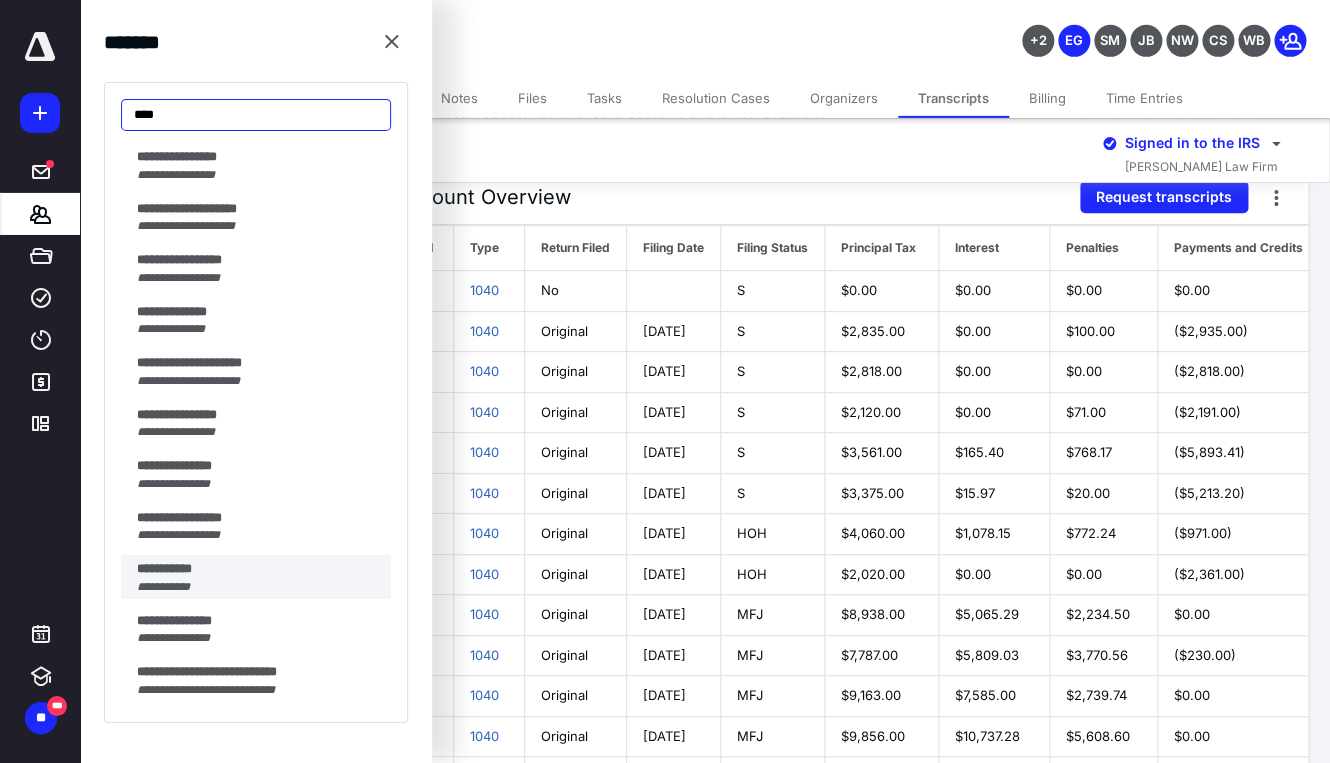 type on "****" 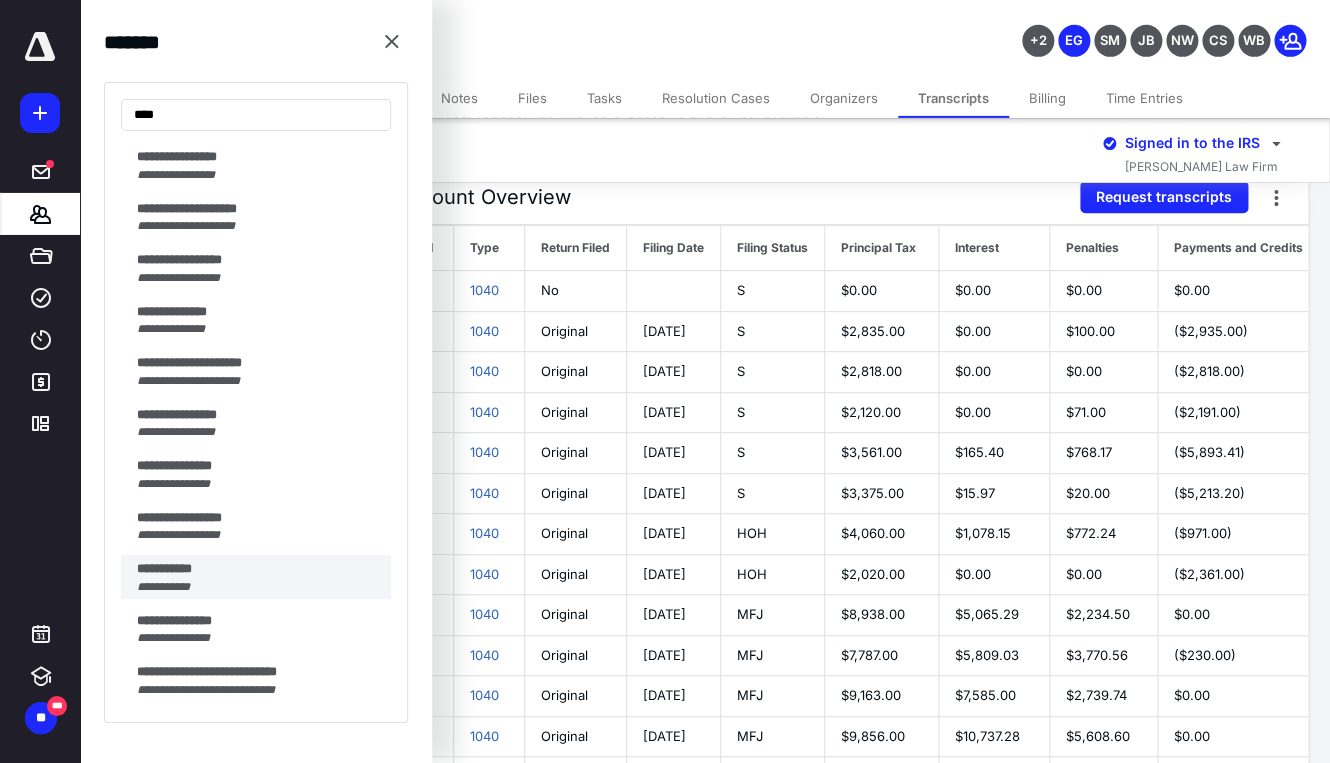click on "**********" at bounding box center (164, 568) 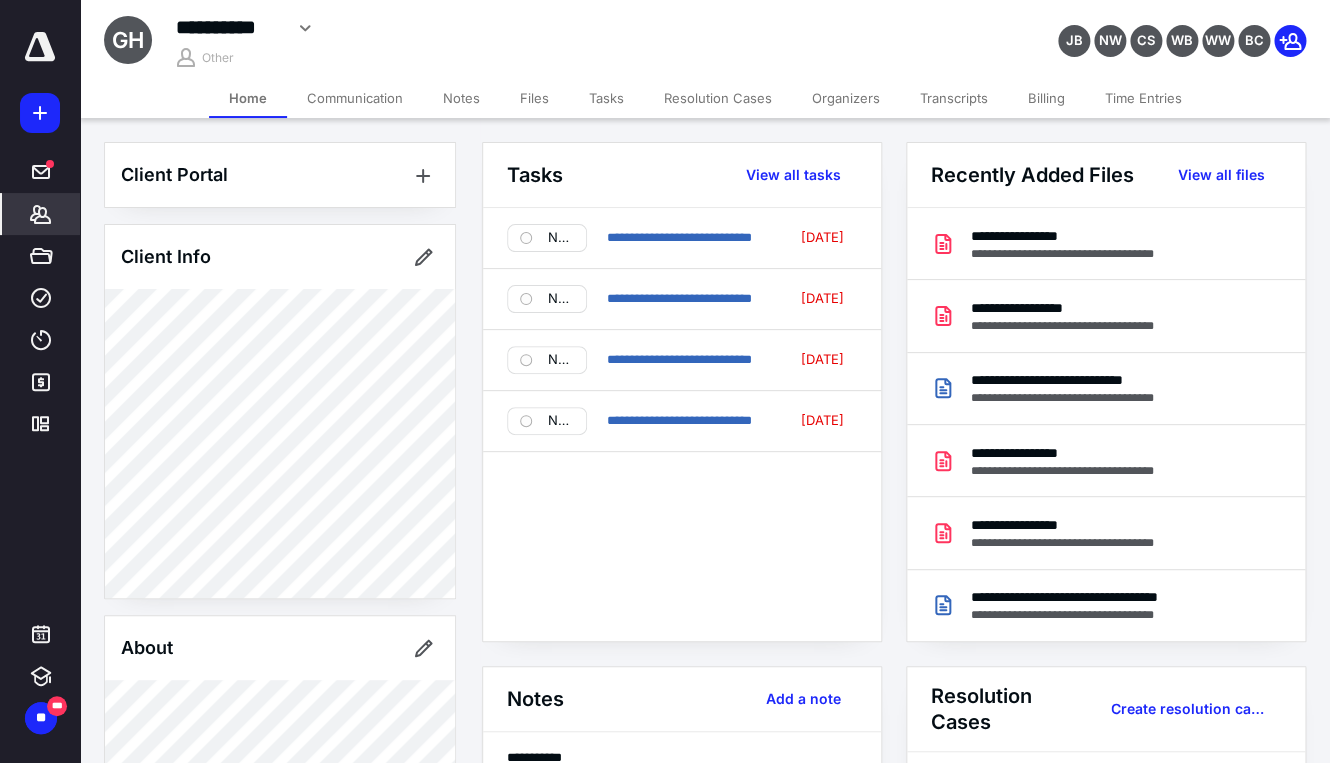 click on "Transcripts" at bounding box center [954, 98] 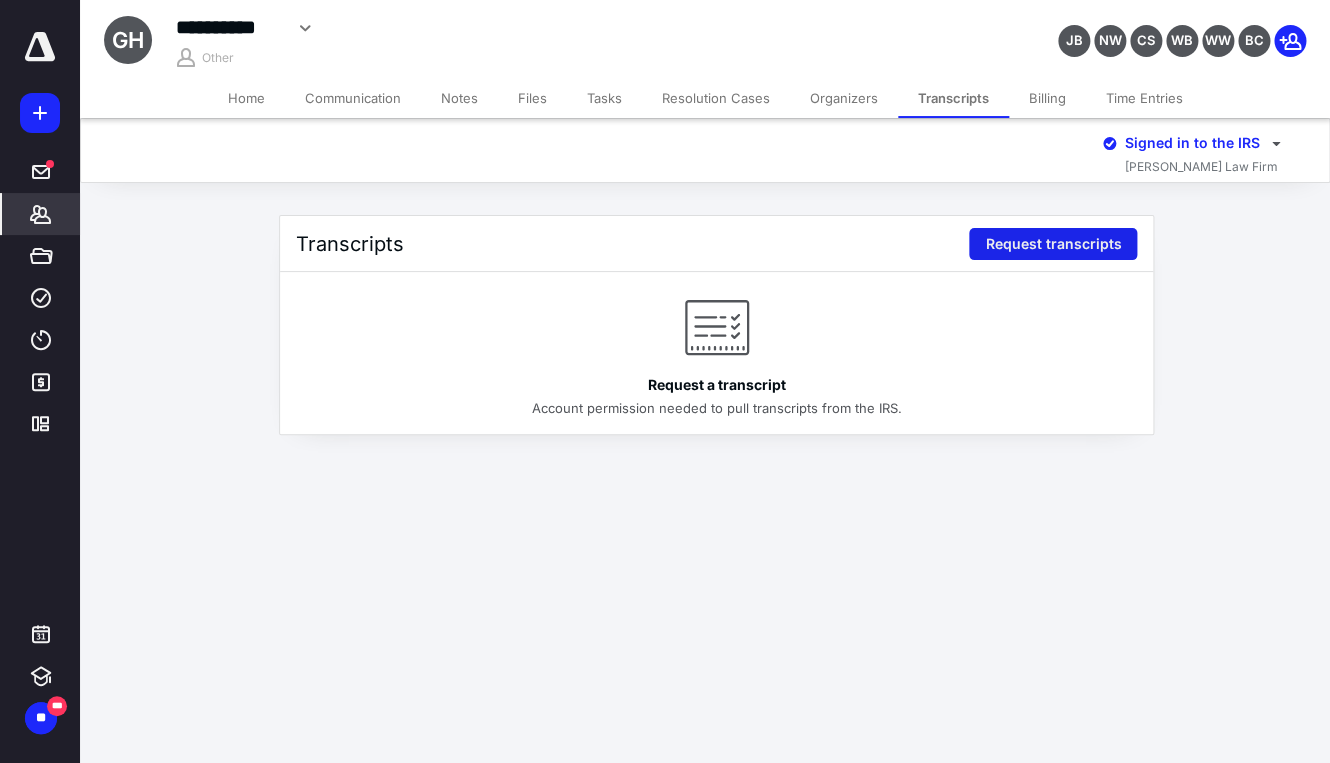 click on "Request transcripts" at bounding box center (1053, 244) 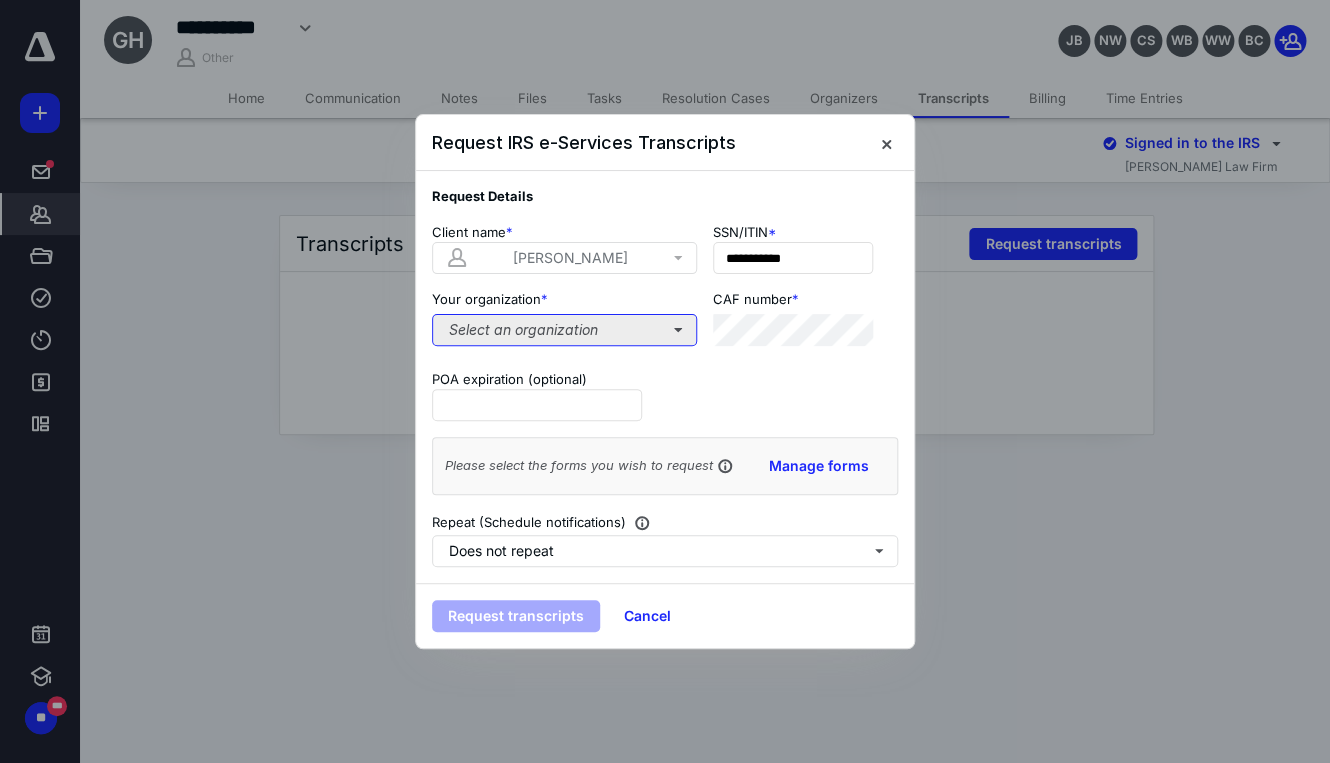 click on "Select an organization" at bounding box center [564, 330] 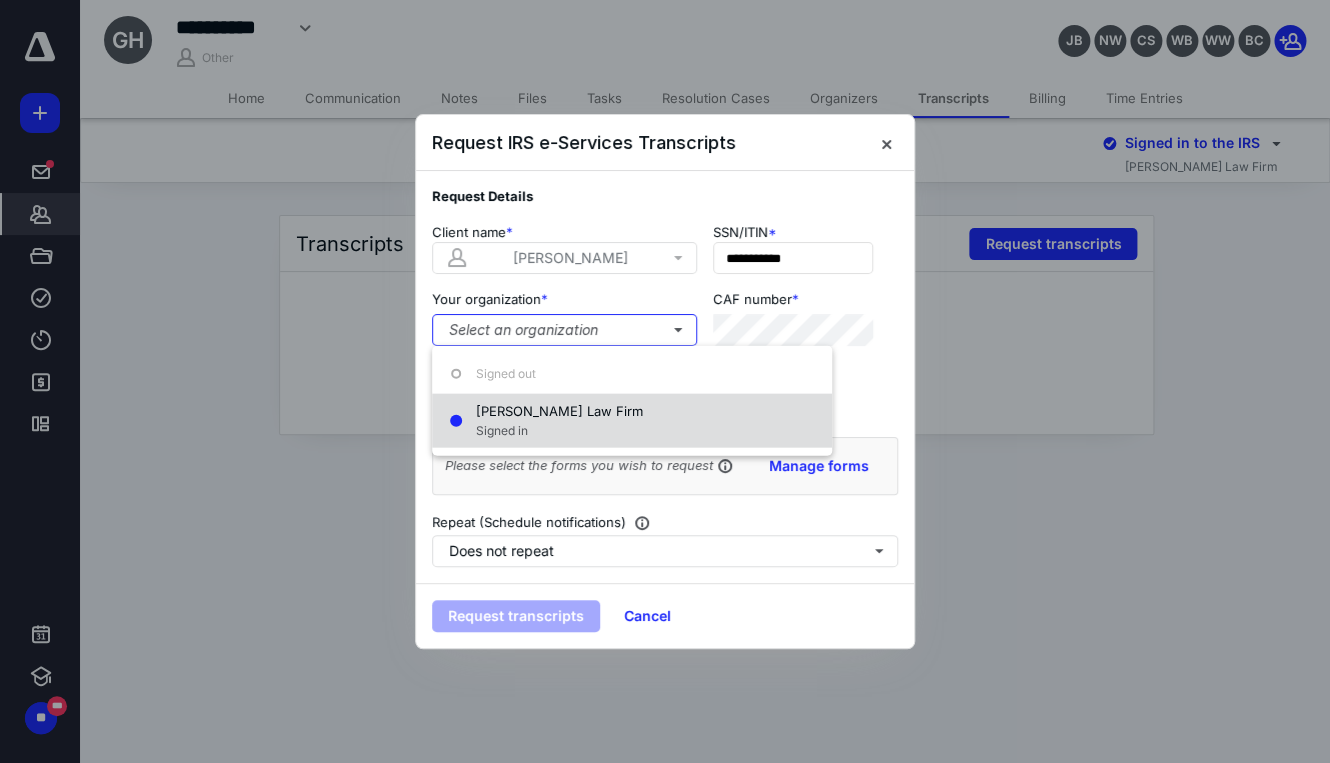 click on "Signed in" at bounding box center (559, 430) 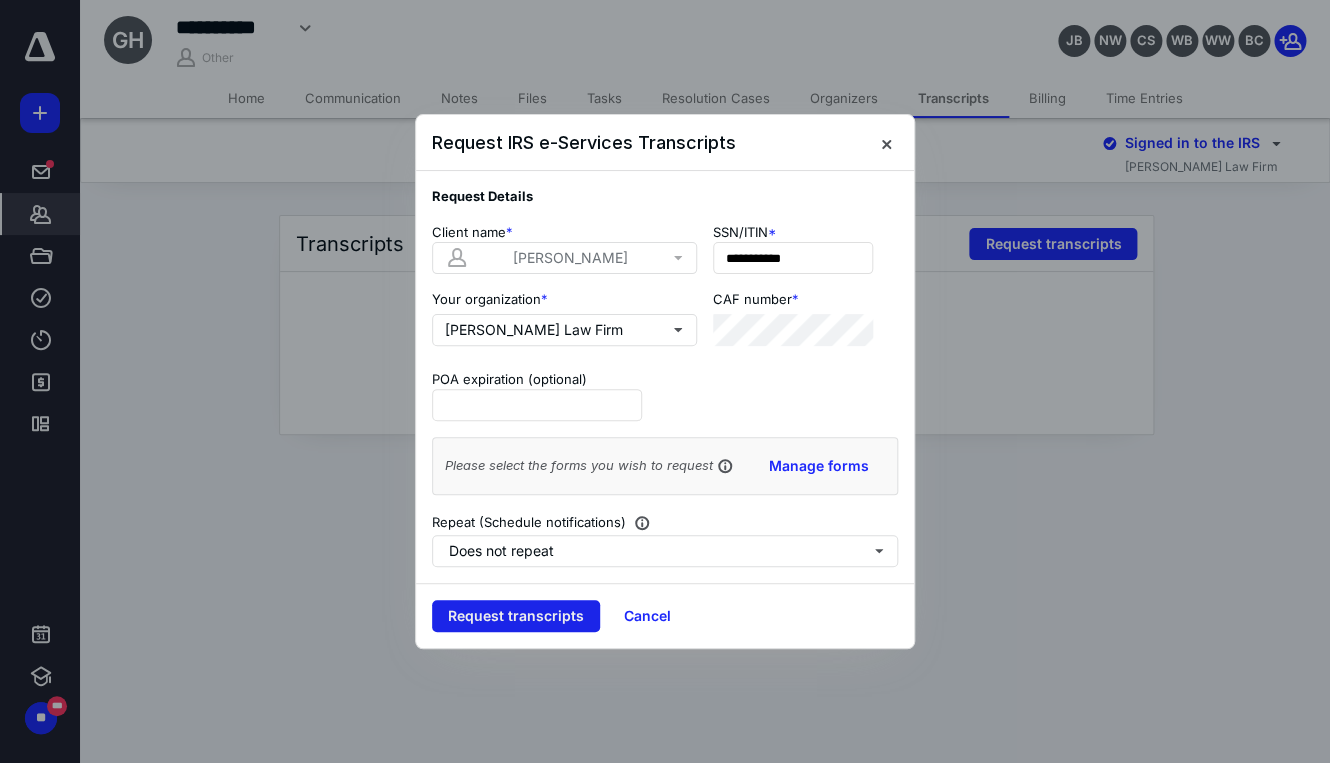 click on "Request transcripts" at bounding box center [516, 616] 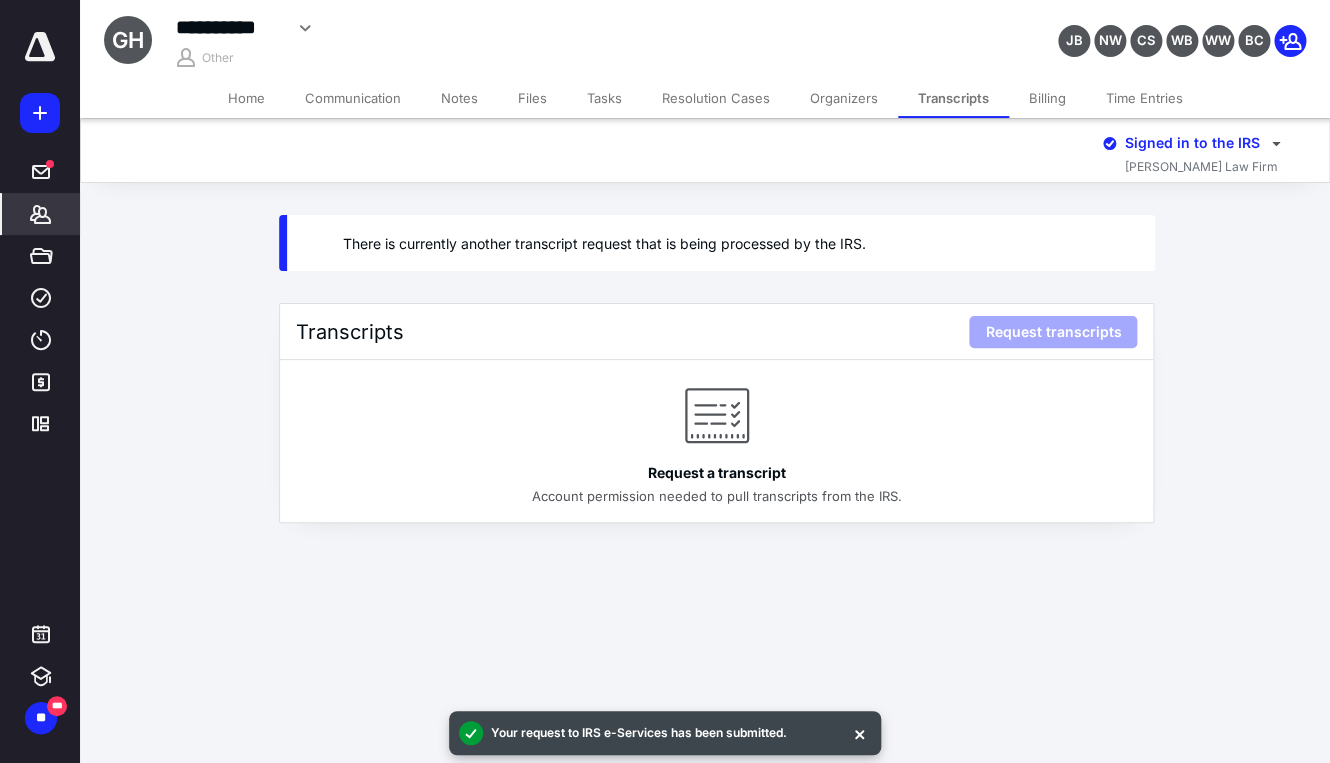 click on "Home" at bounding box center [246, 98] 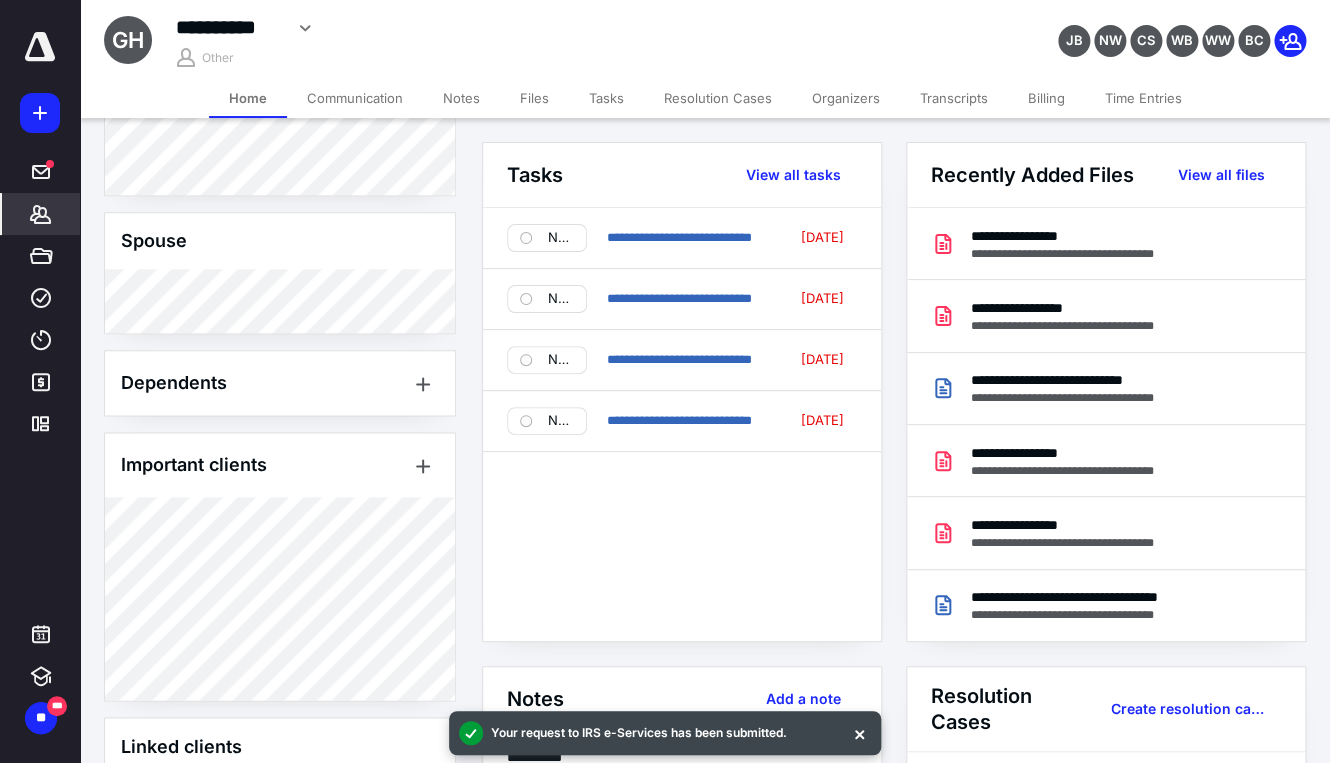 scroll, scrollTop: 1016, scrollLeft: 0, axis: vertical 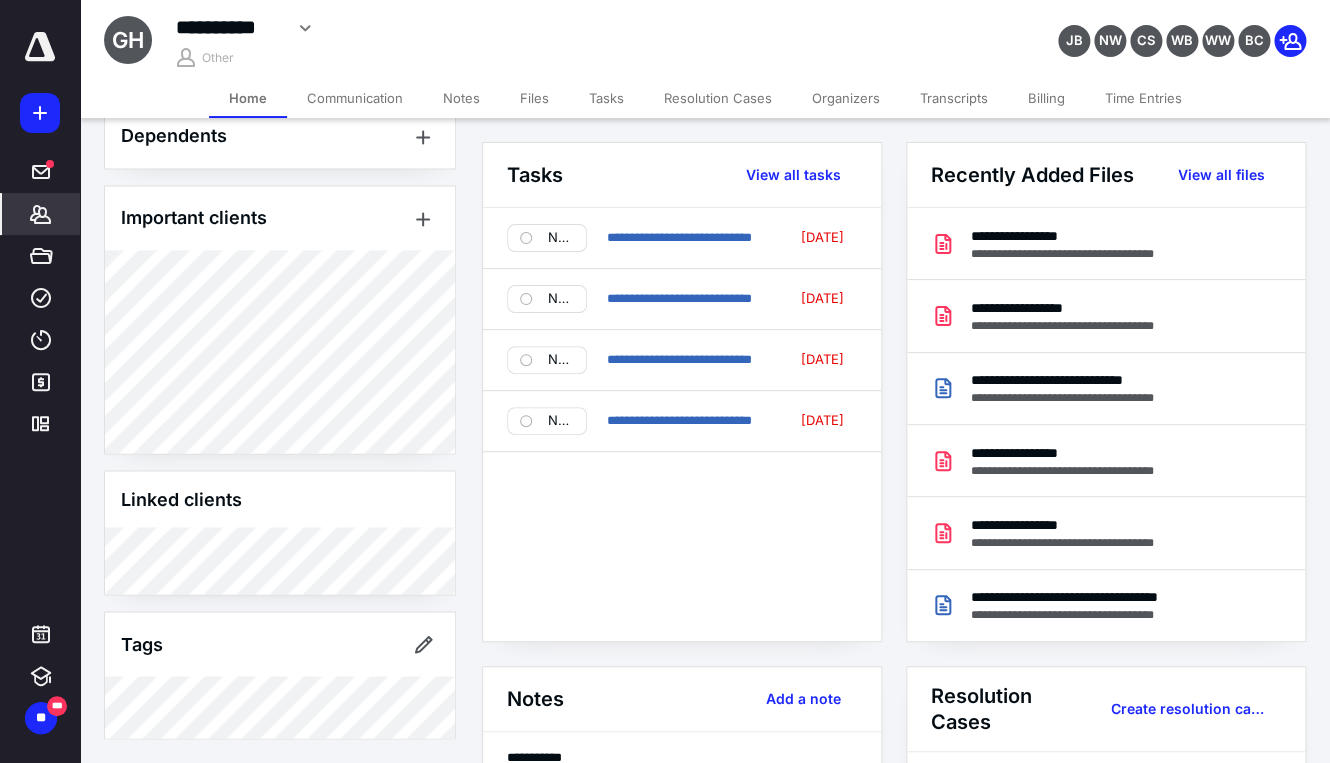 click on "Time Entries" at bounding box center [1143, 98] 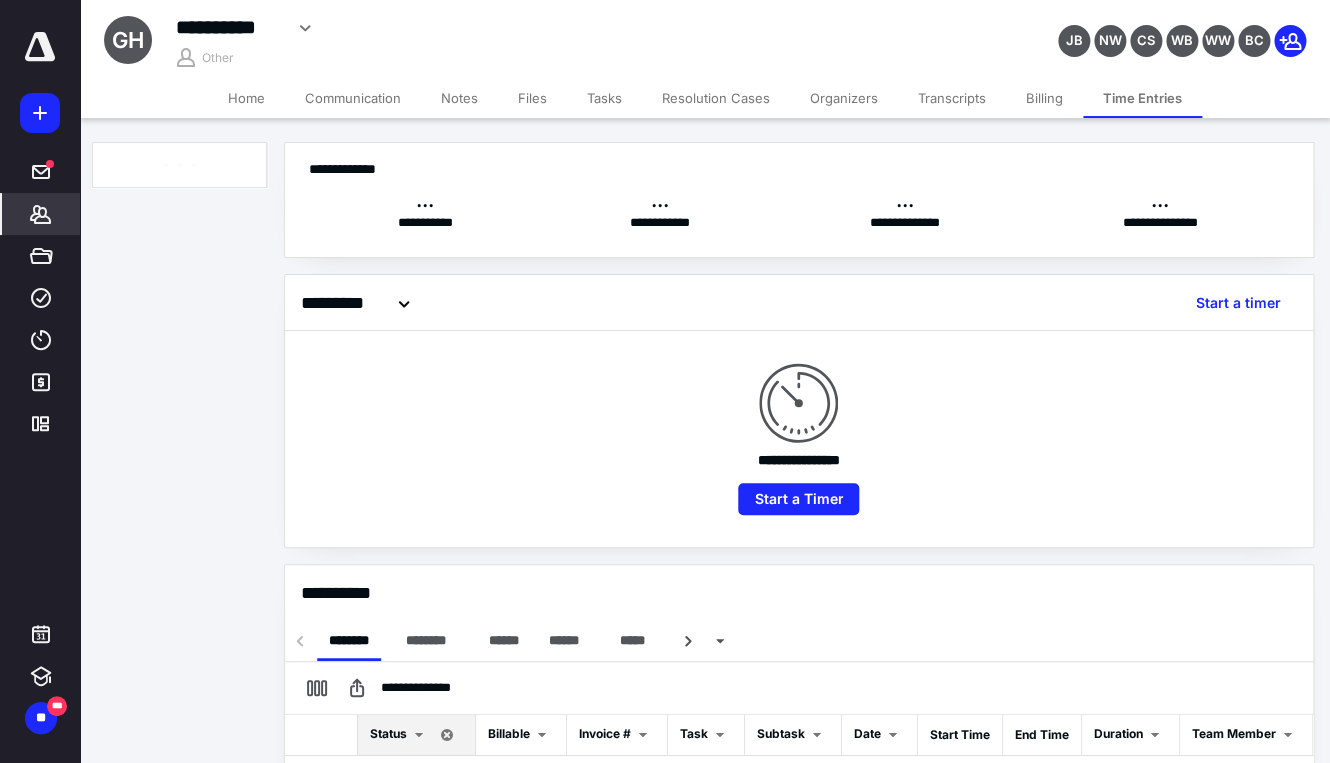 scroll, scrollTop: 0, scrollLeft: 0, axis: both 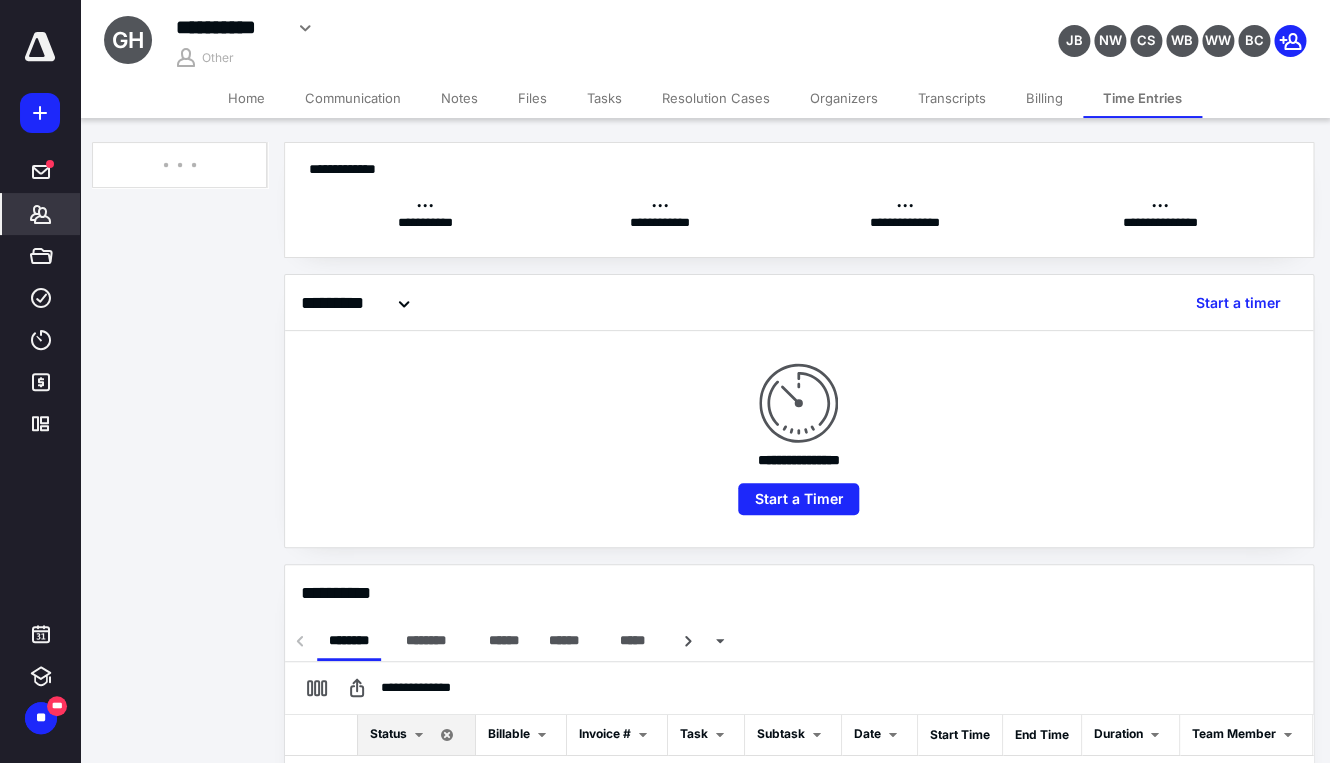 checkbox on "true" 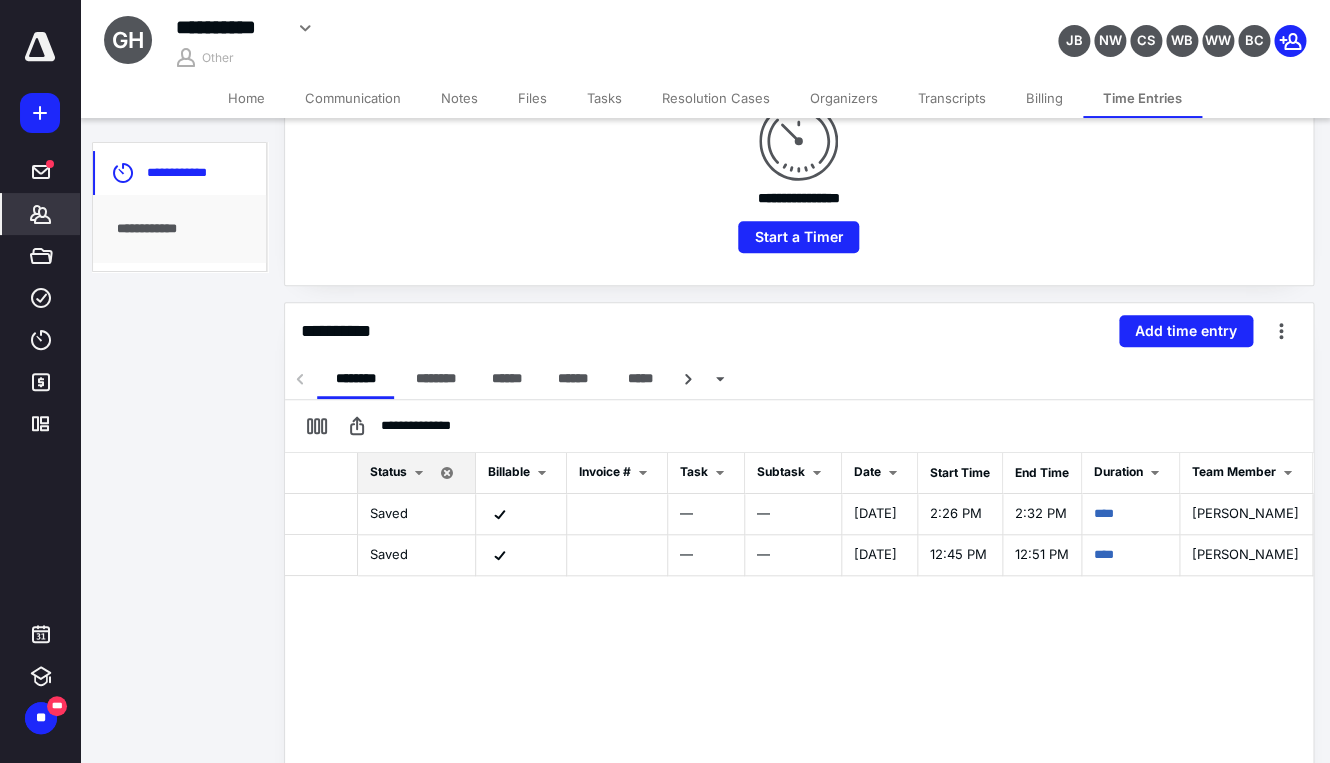 scroll, scrollTop: 446, scrollLeft: 0, axis: vertical 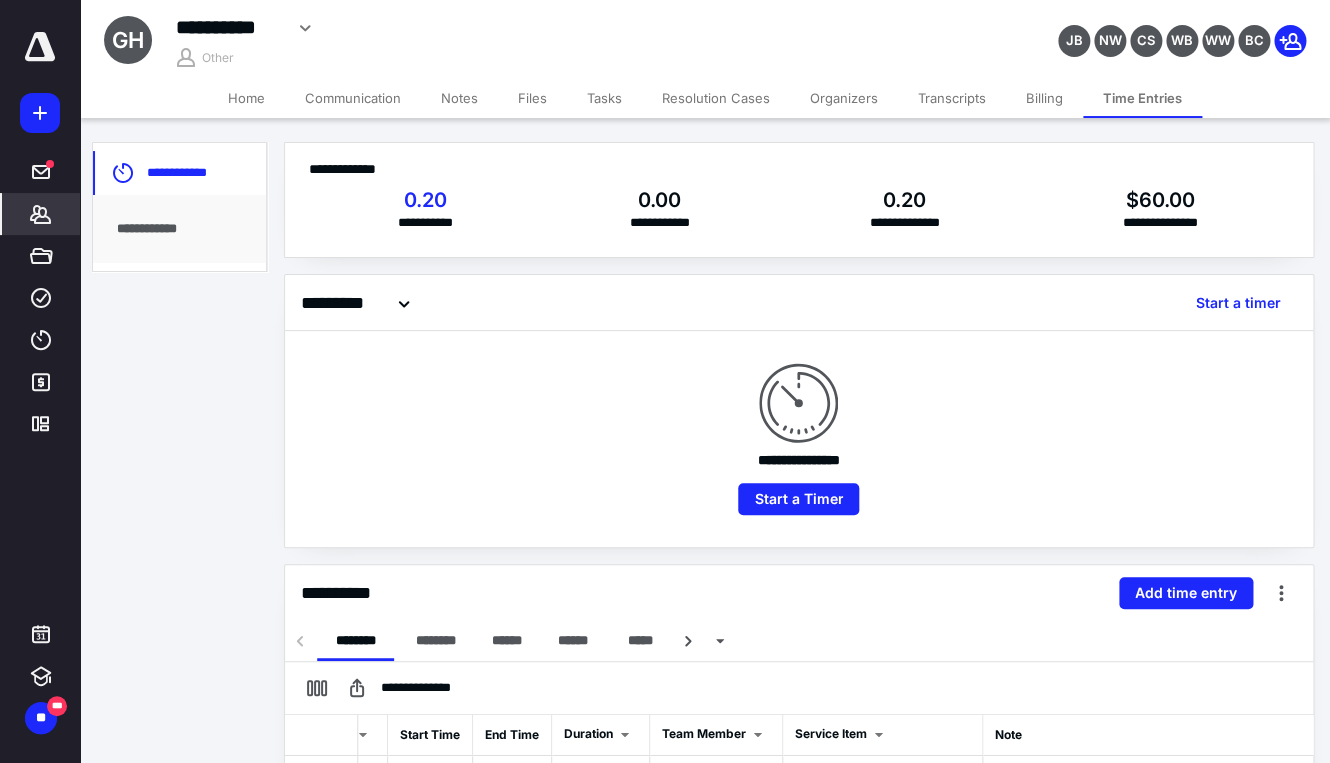 click on "Home" at bounding box center (246, 98) 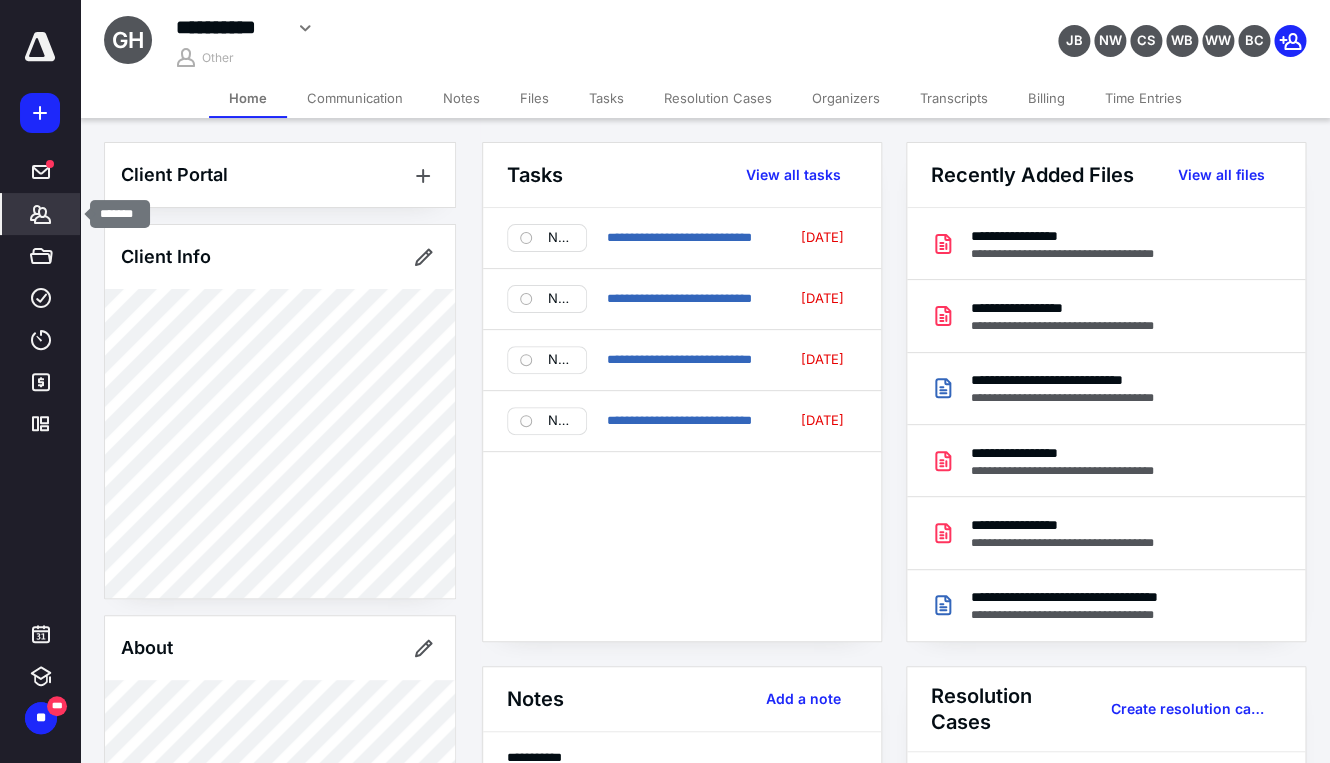 click 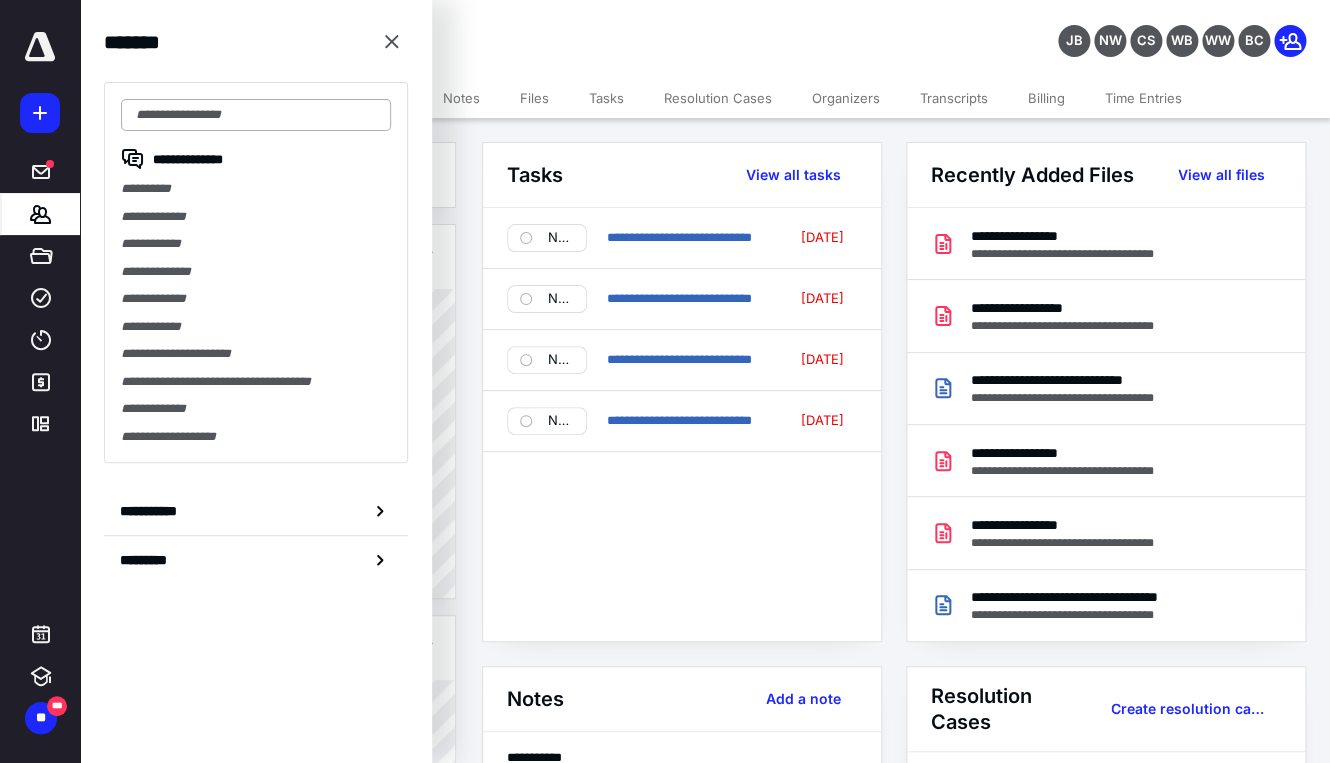 click at bounding box center [256, 115] 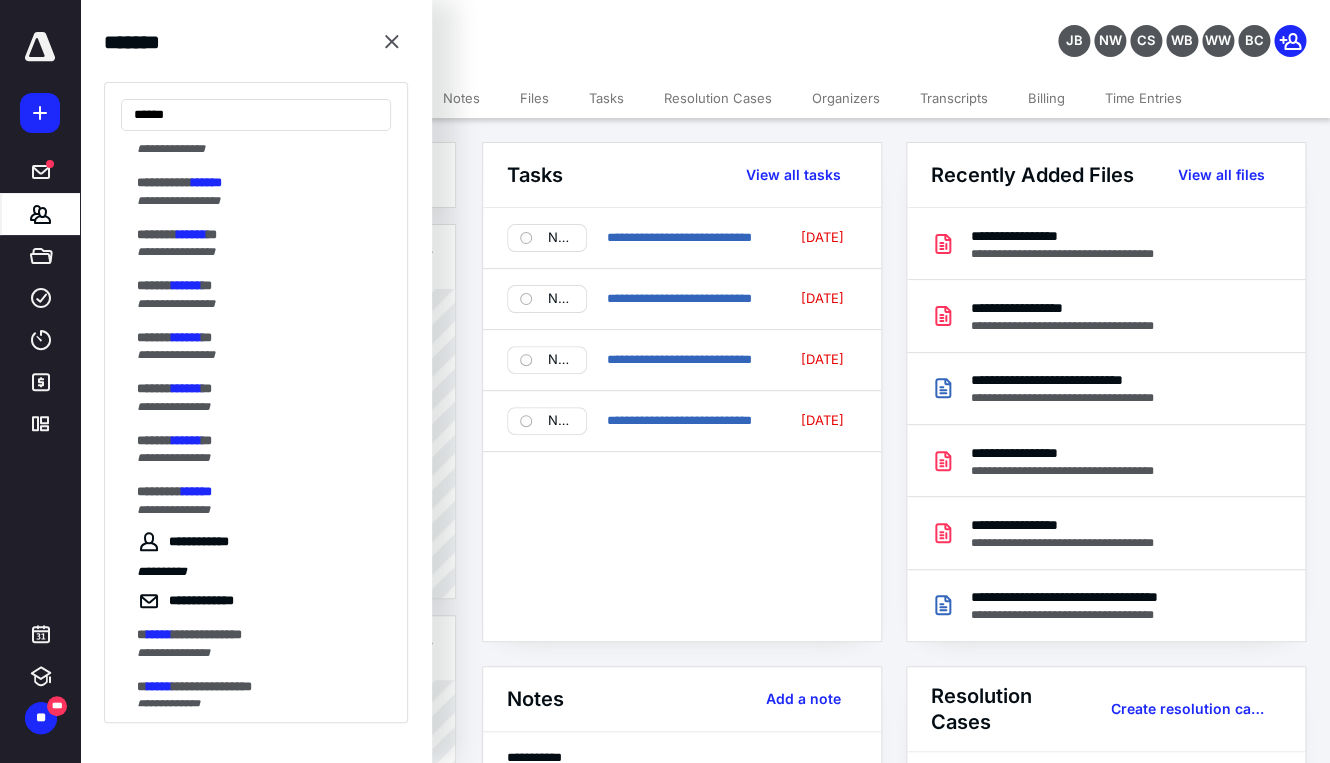 scroll, scrollTop: 112, scrollLeft: 0, axis: vertical 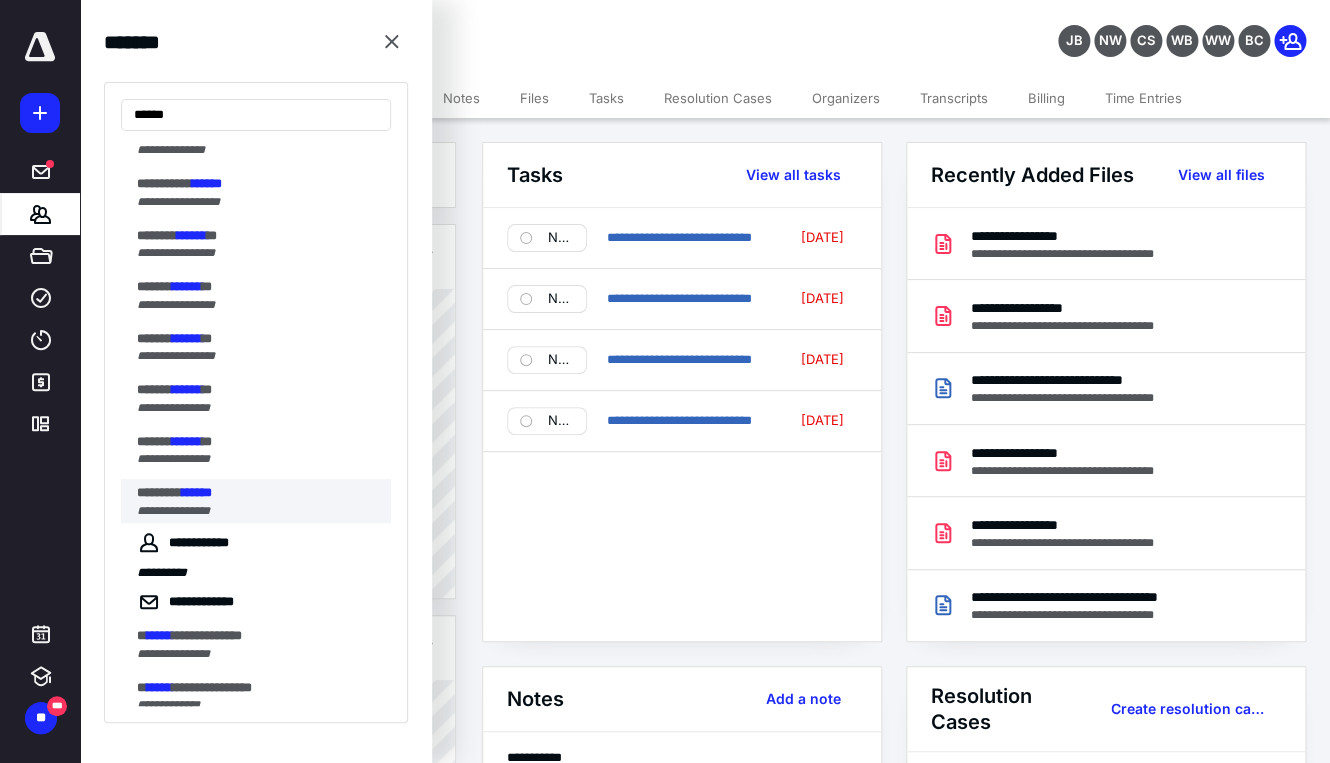 type on "******" 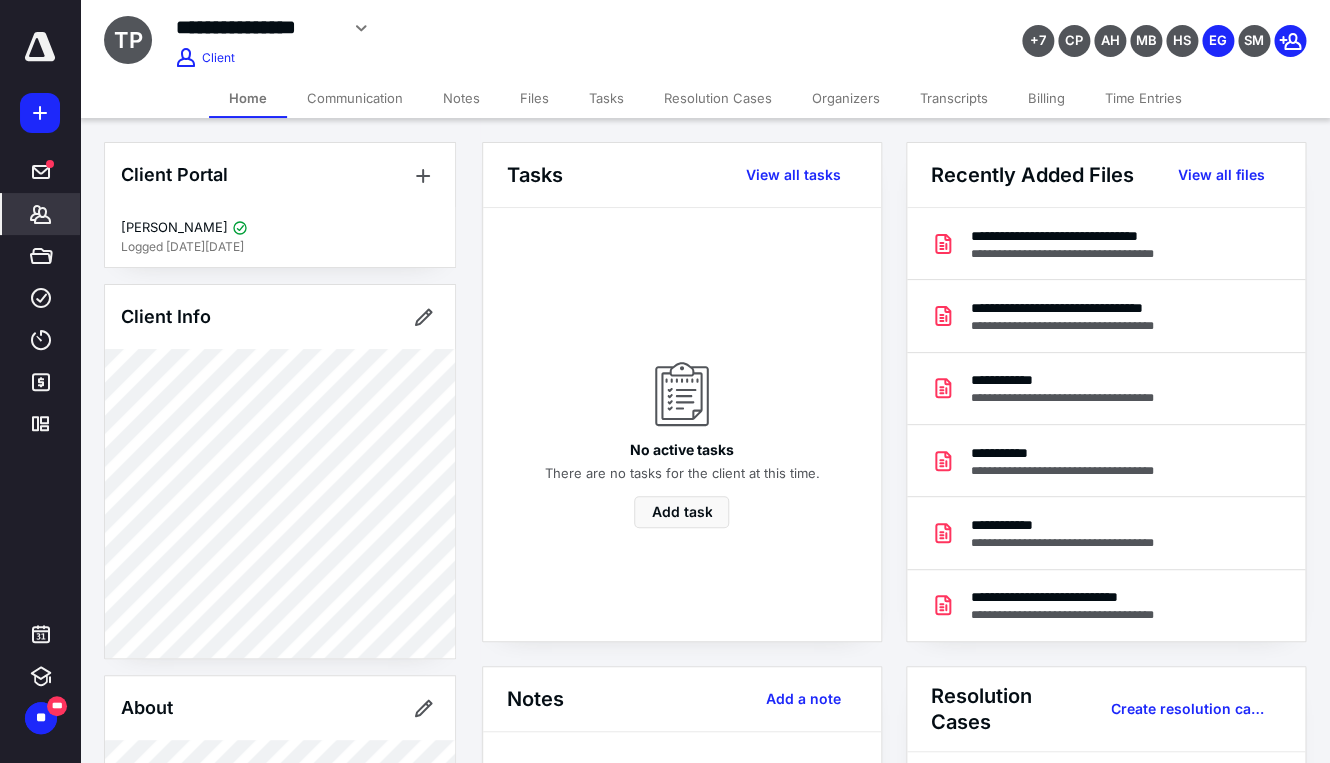 click on "Transcripts" at bounding box center (954, 98) 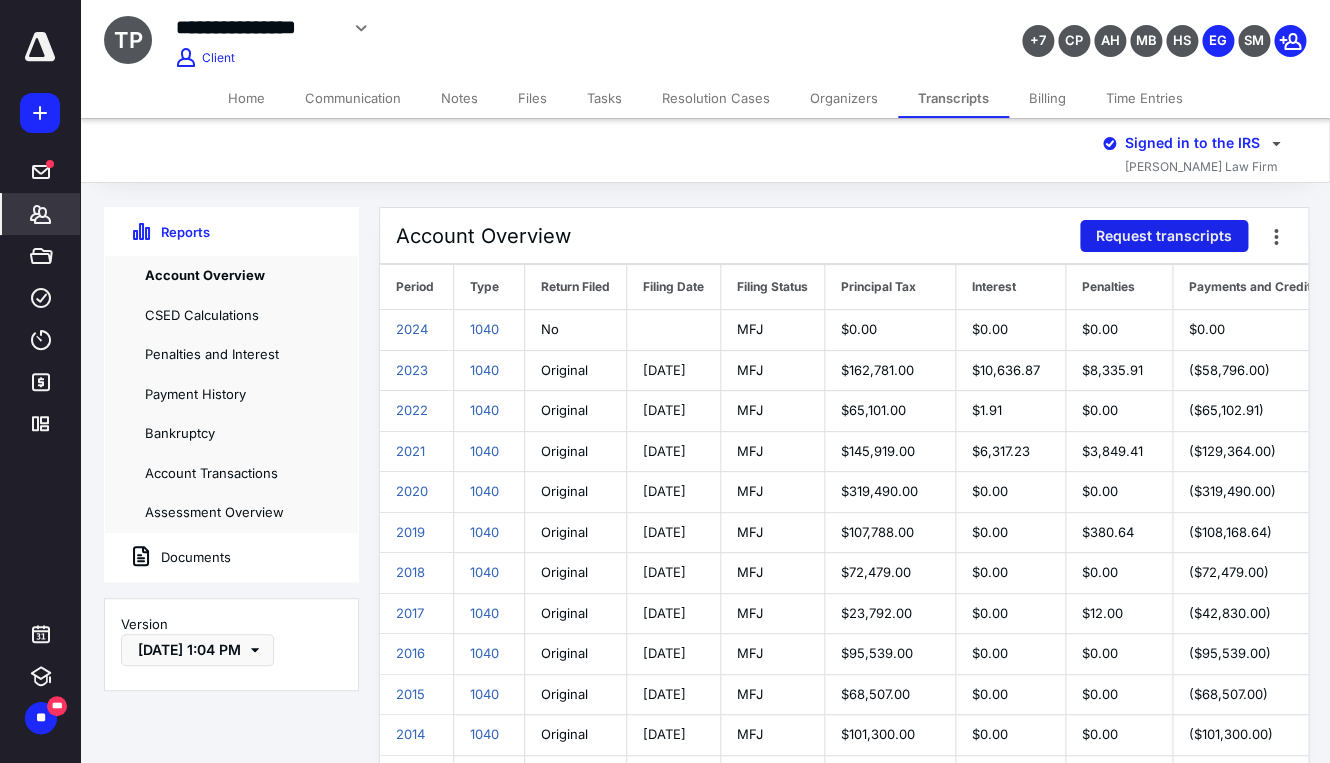 click on "Request transcripts" at bounding box center [1164, 236] 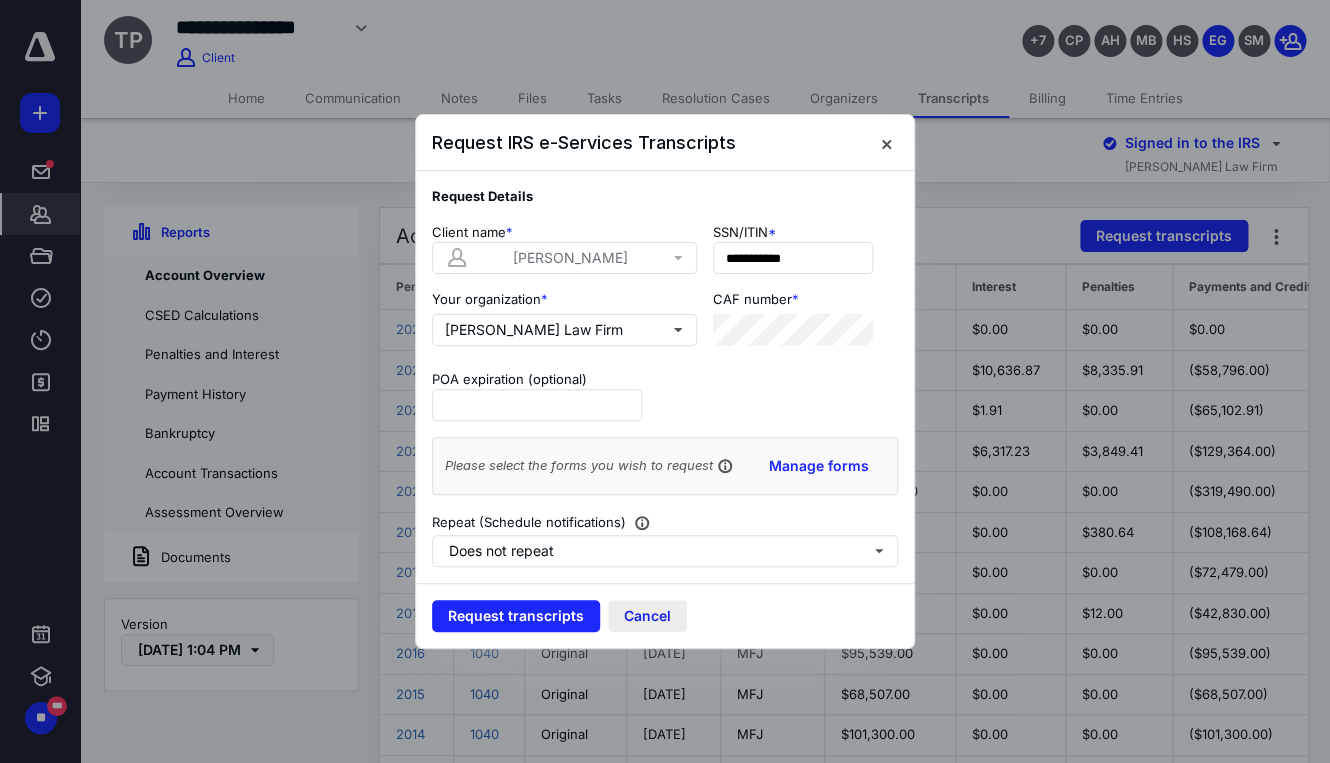 click on "Cancel" at bounding box center [647, 616] 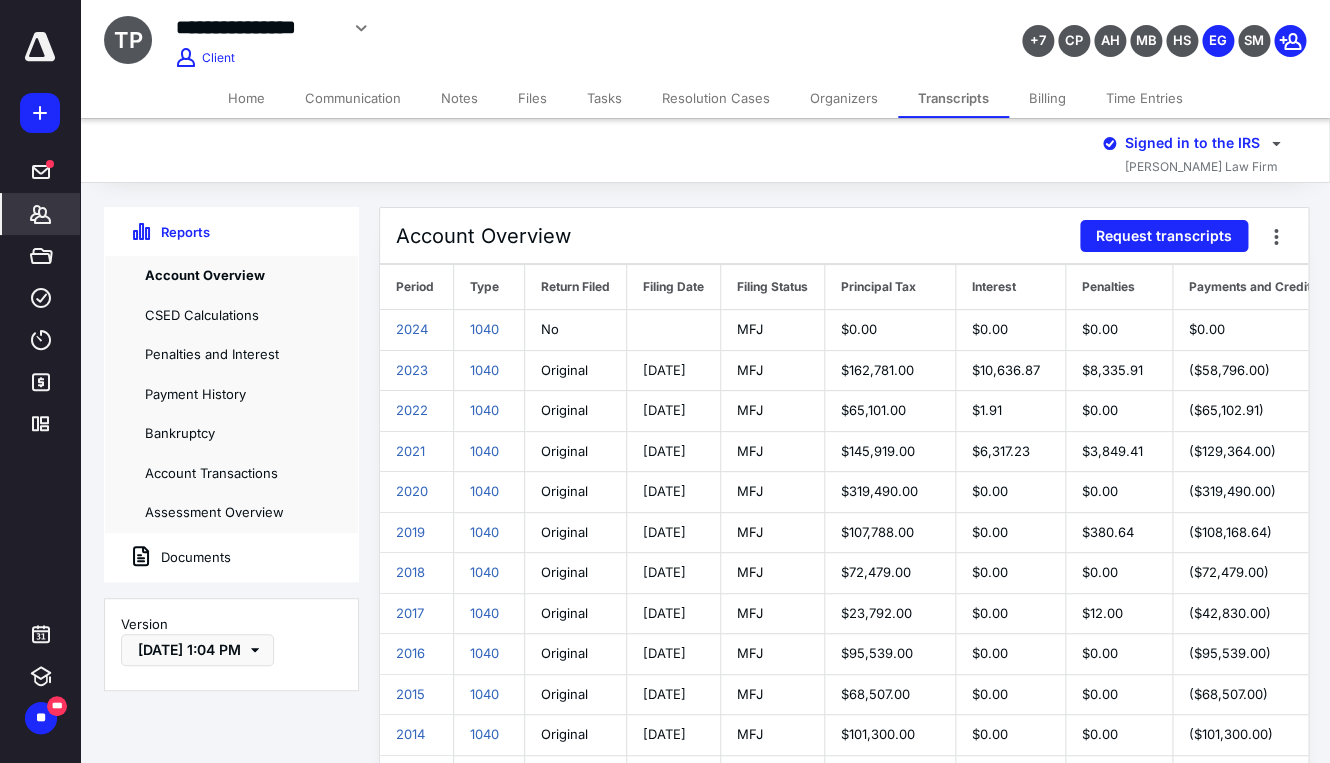 click on "Documents" at bounding box center [168, 557] 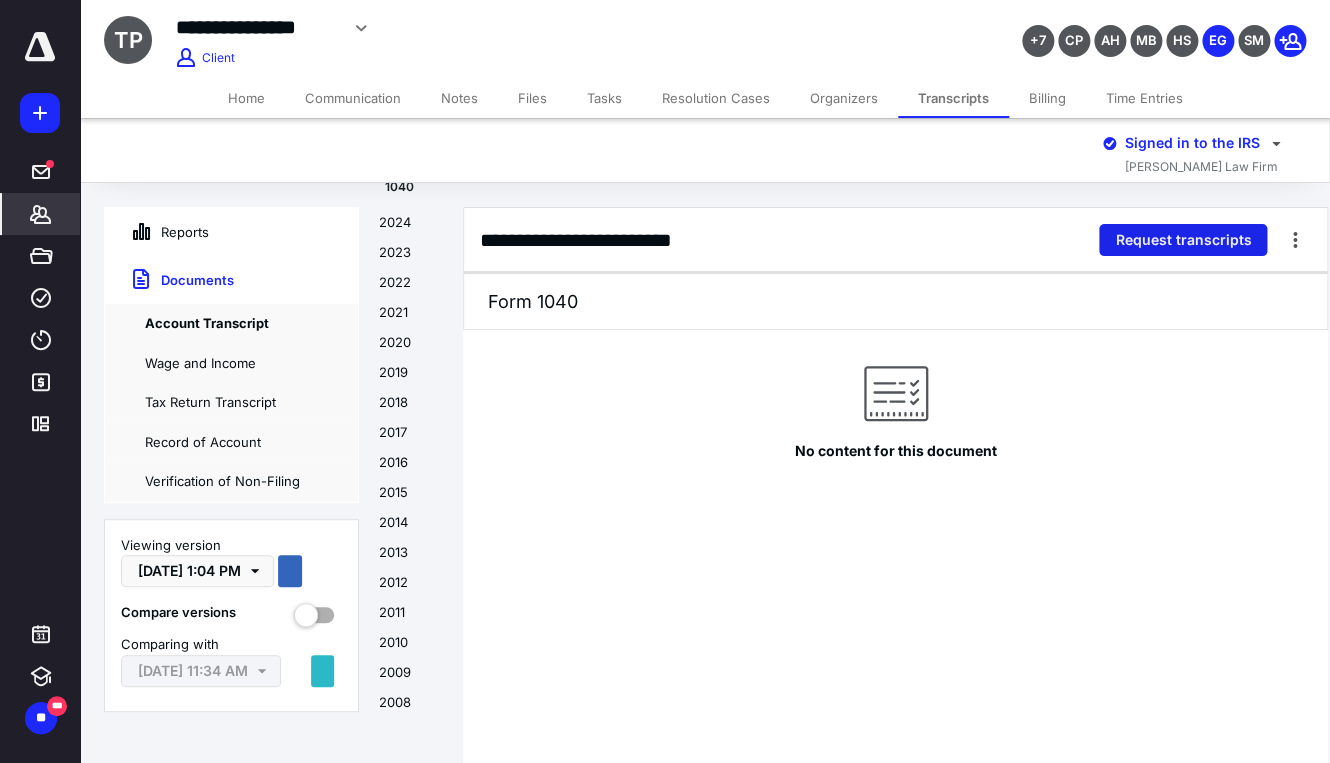 click on "Request transcripts" at bounding box center (1183, 240) 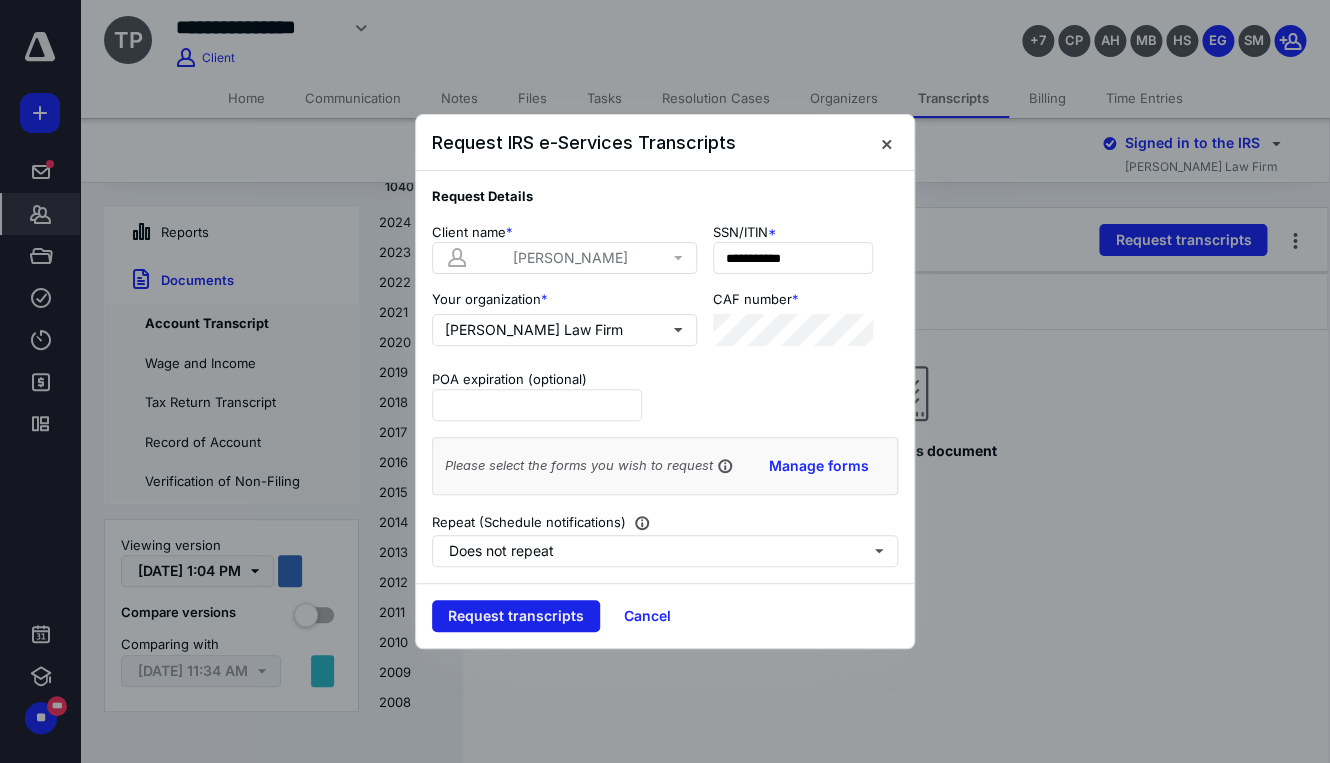 click on "Request transcripts" at bounding box center (516, 616) 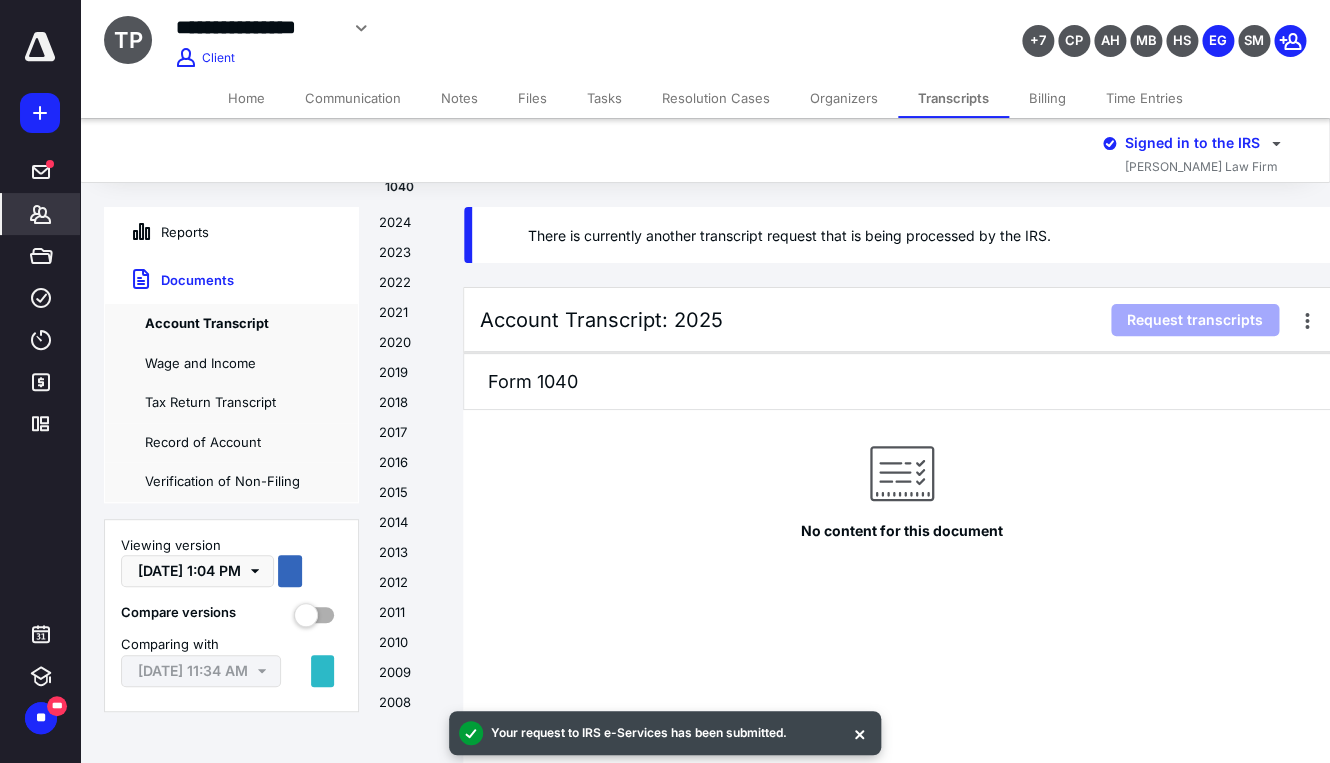 click on "Resolution Cases" at bounding box center (716, 98) 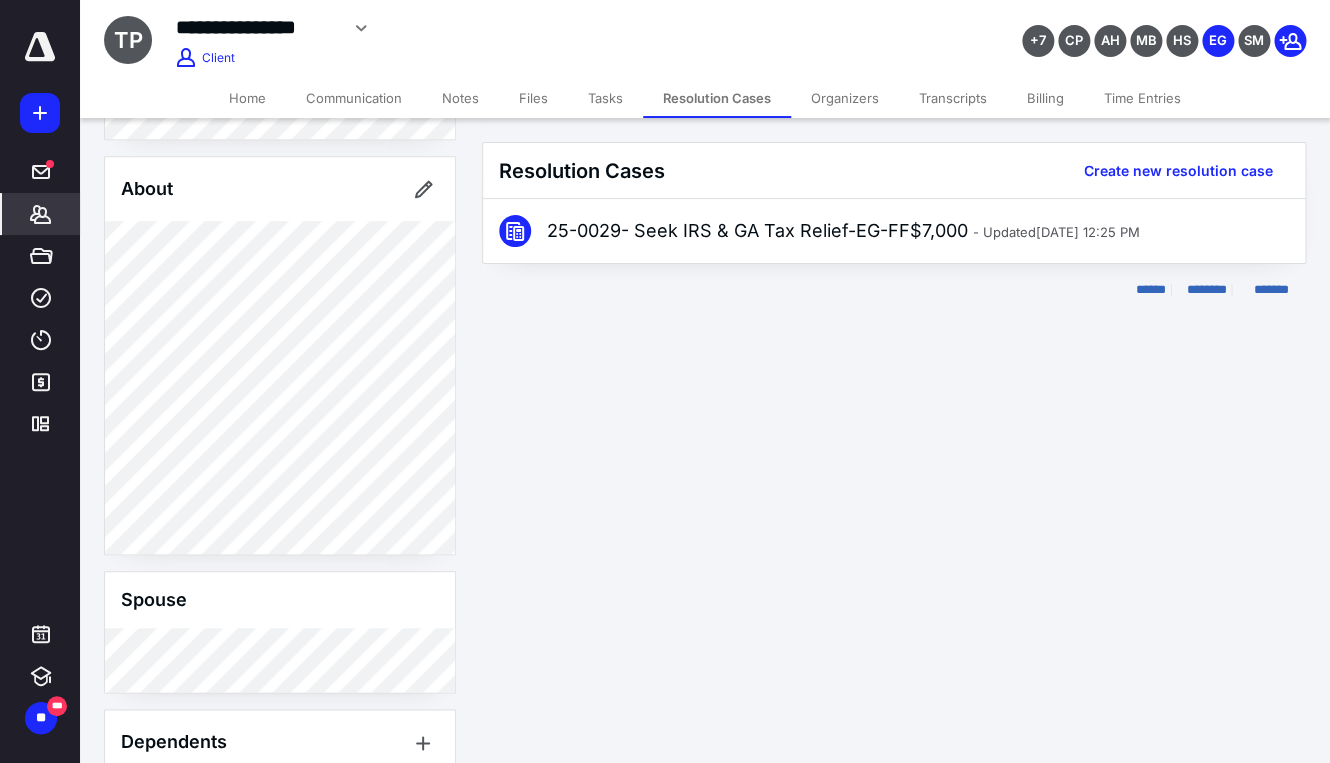 scroll, scrollTop: 0, scrollLeft: 0, axis: both 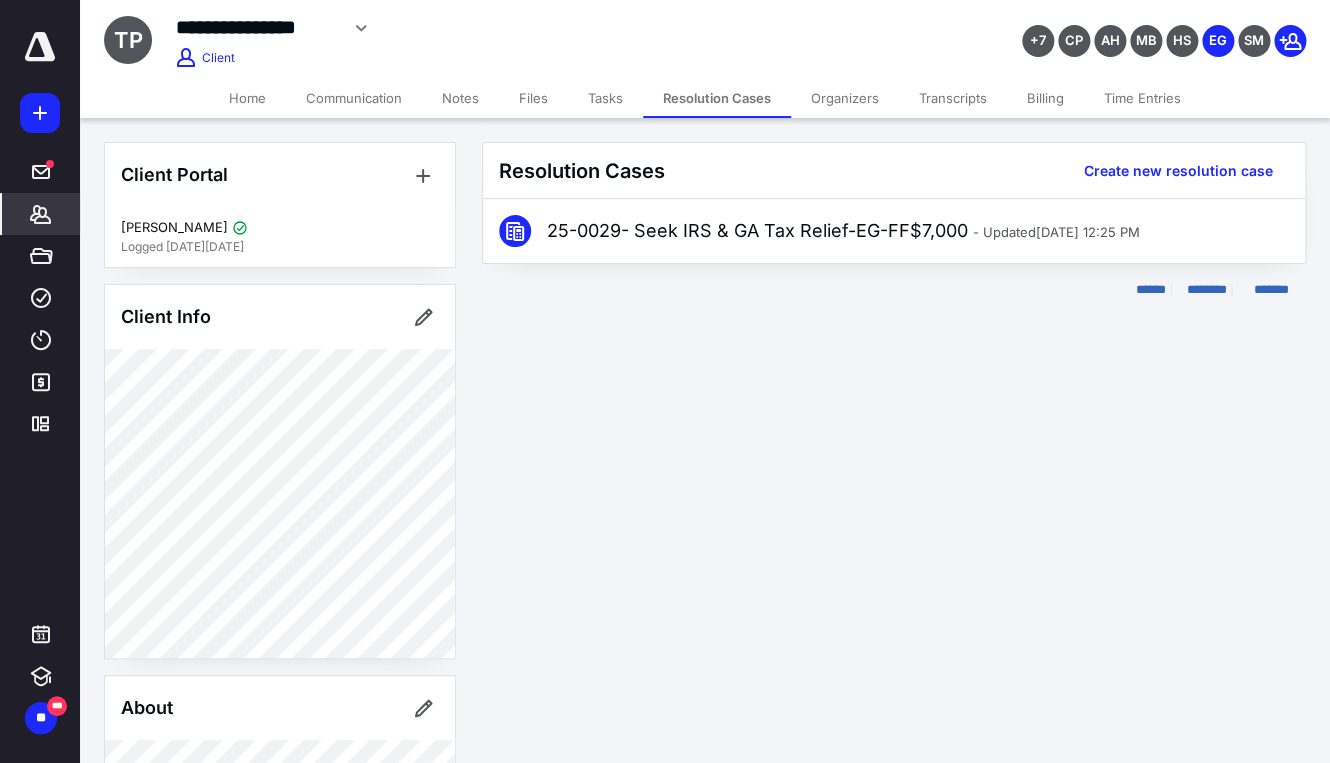 click on "Transcripts" at bounding box center [953, 98] 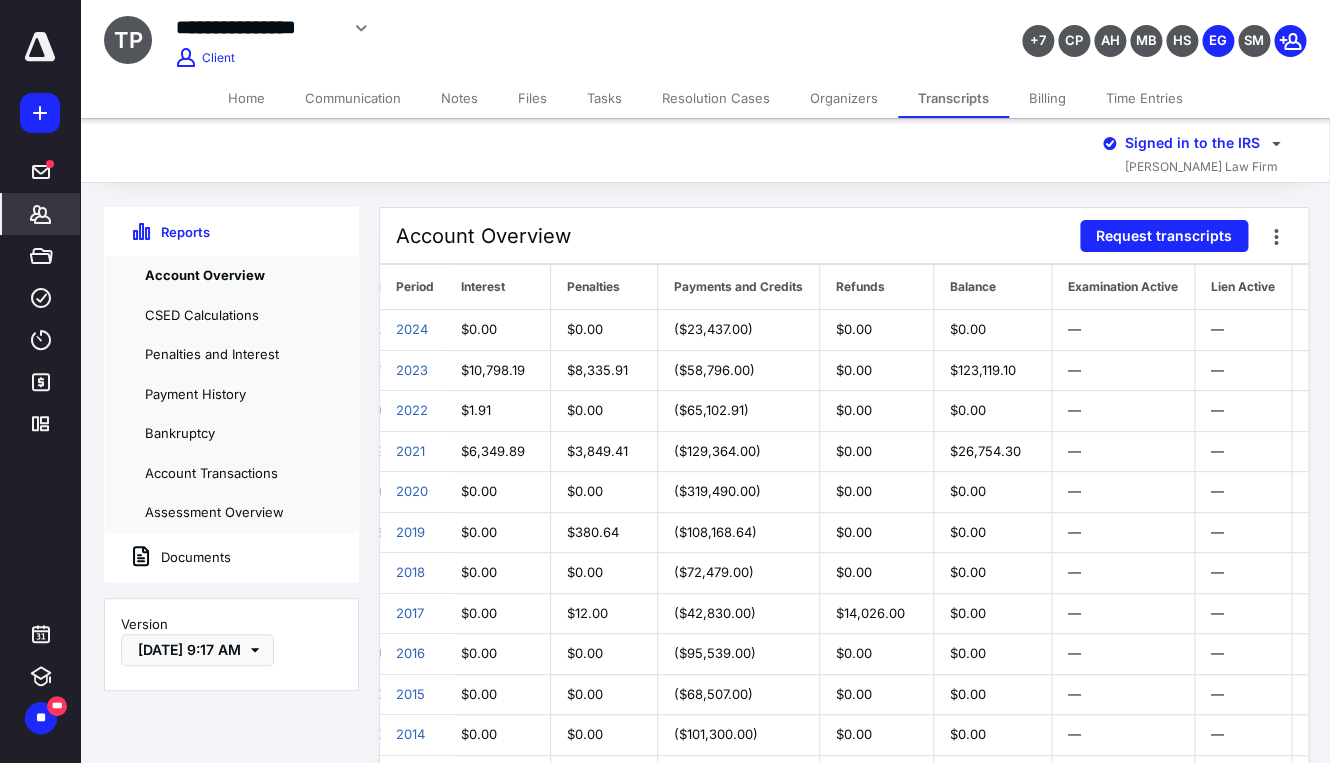 scroll, scrollTop: 0, scrollLeft: 519, axis: horizontal 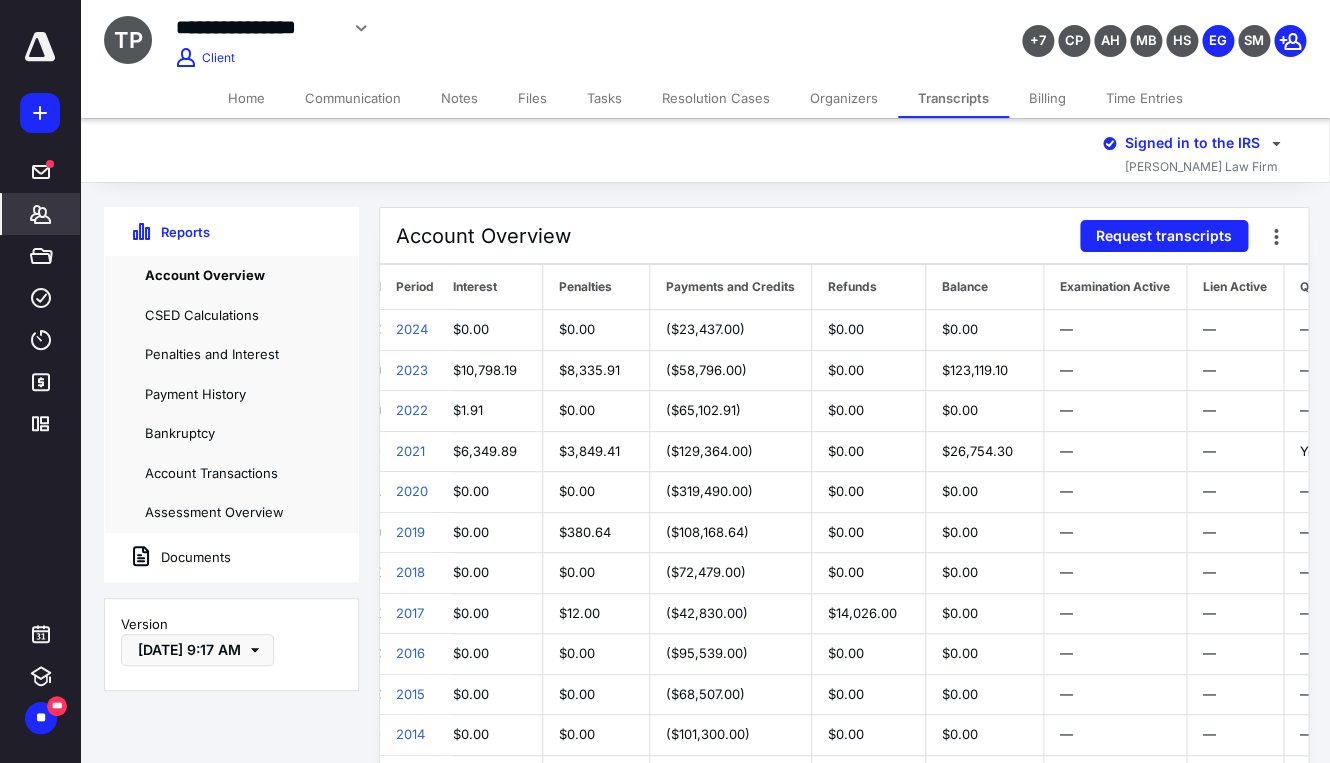 click on "Documents" at bounding box center (168, 557) 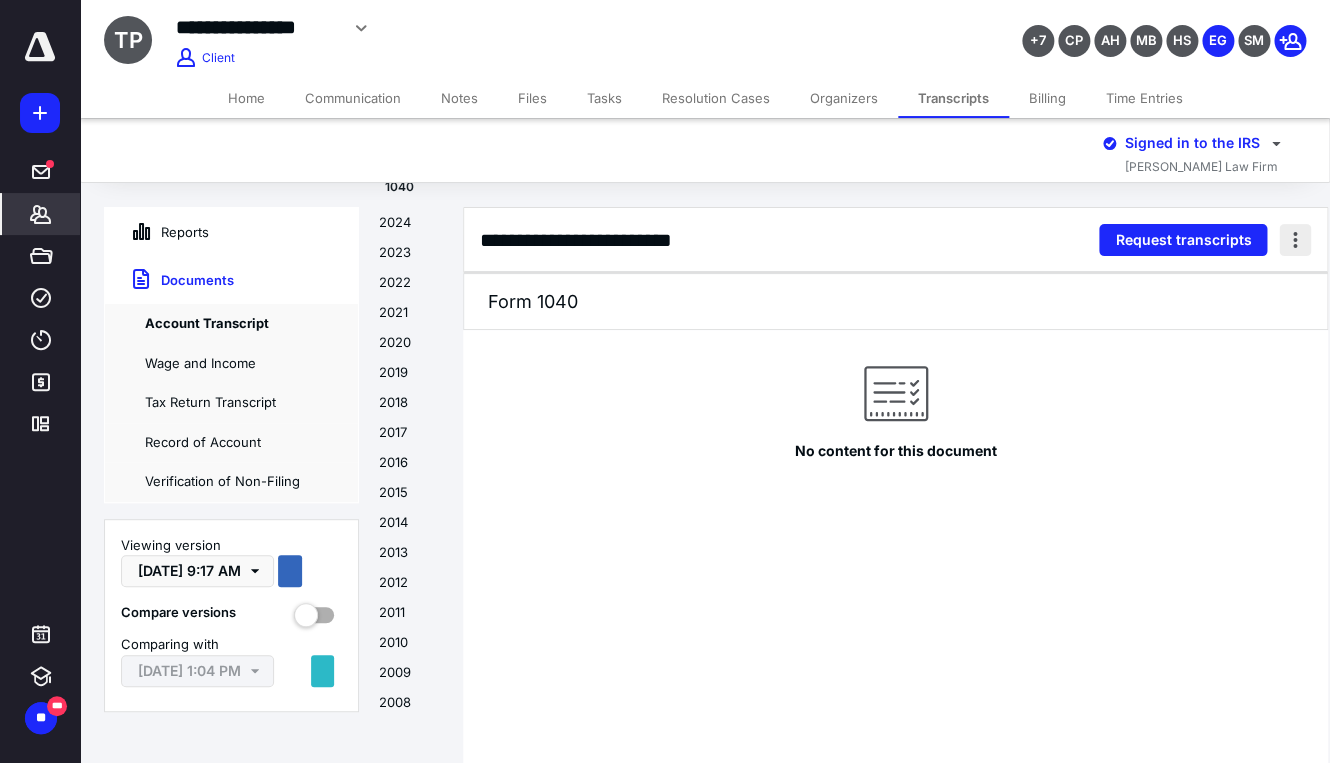 click at bounding box center (1295, 240) 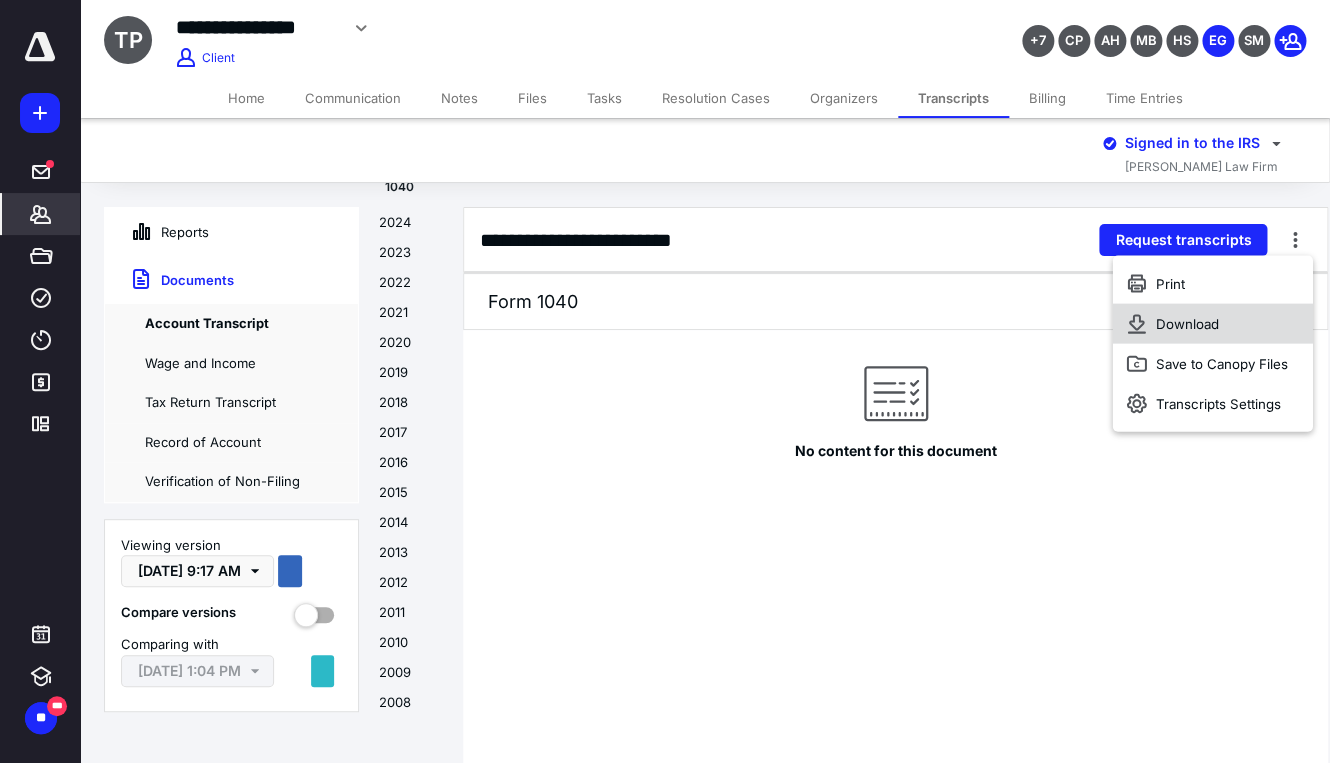 click 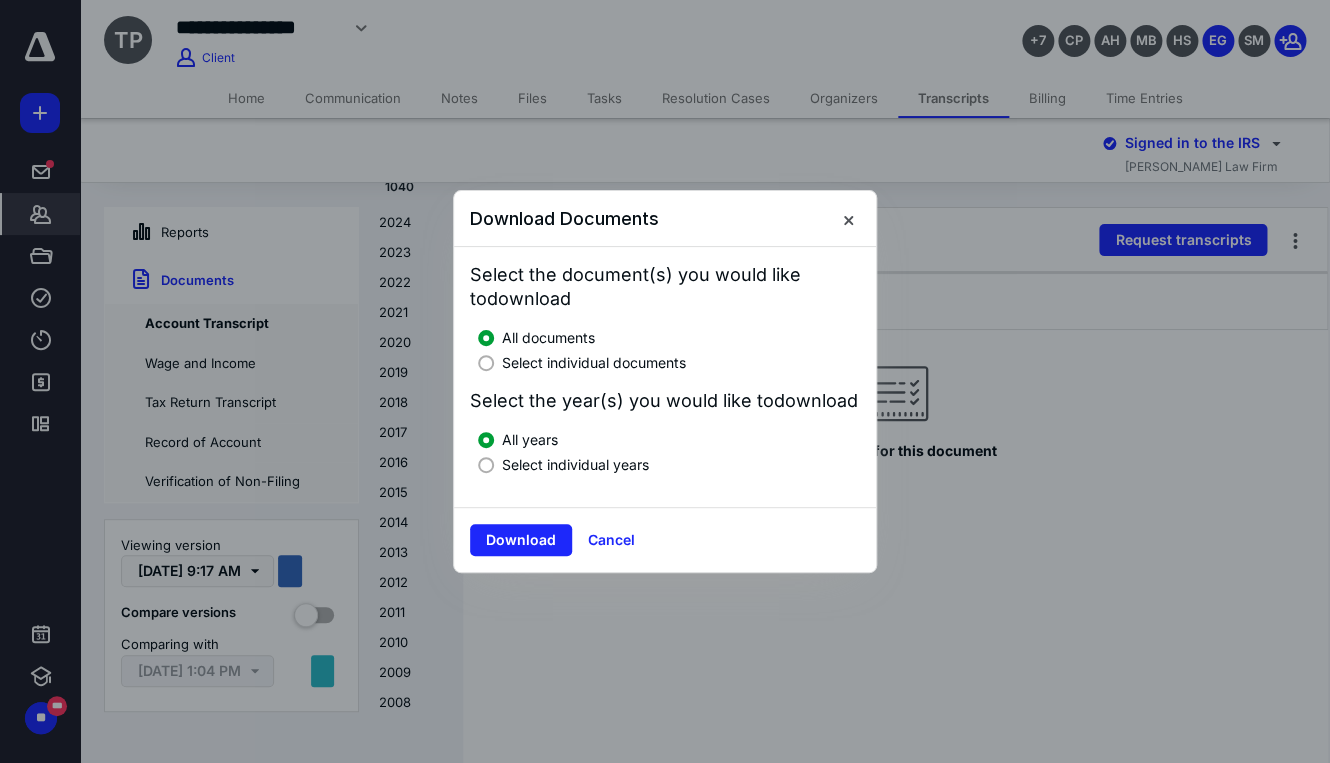 click on "Select individual documents" at bounding box center [594, 362] 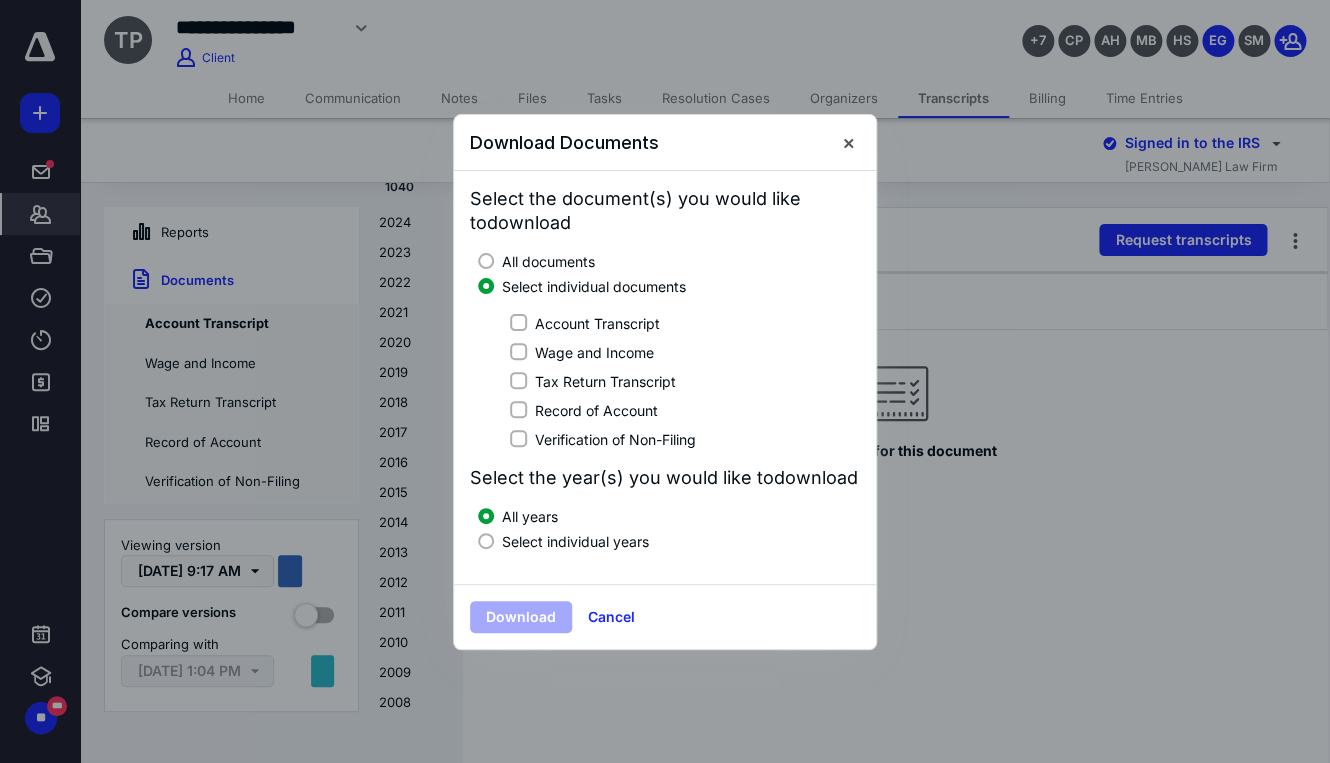 click on "Account Transcript" at bounding box center (597, 323) 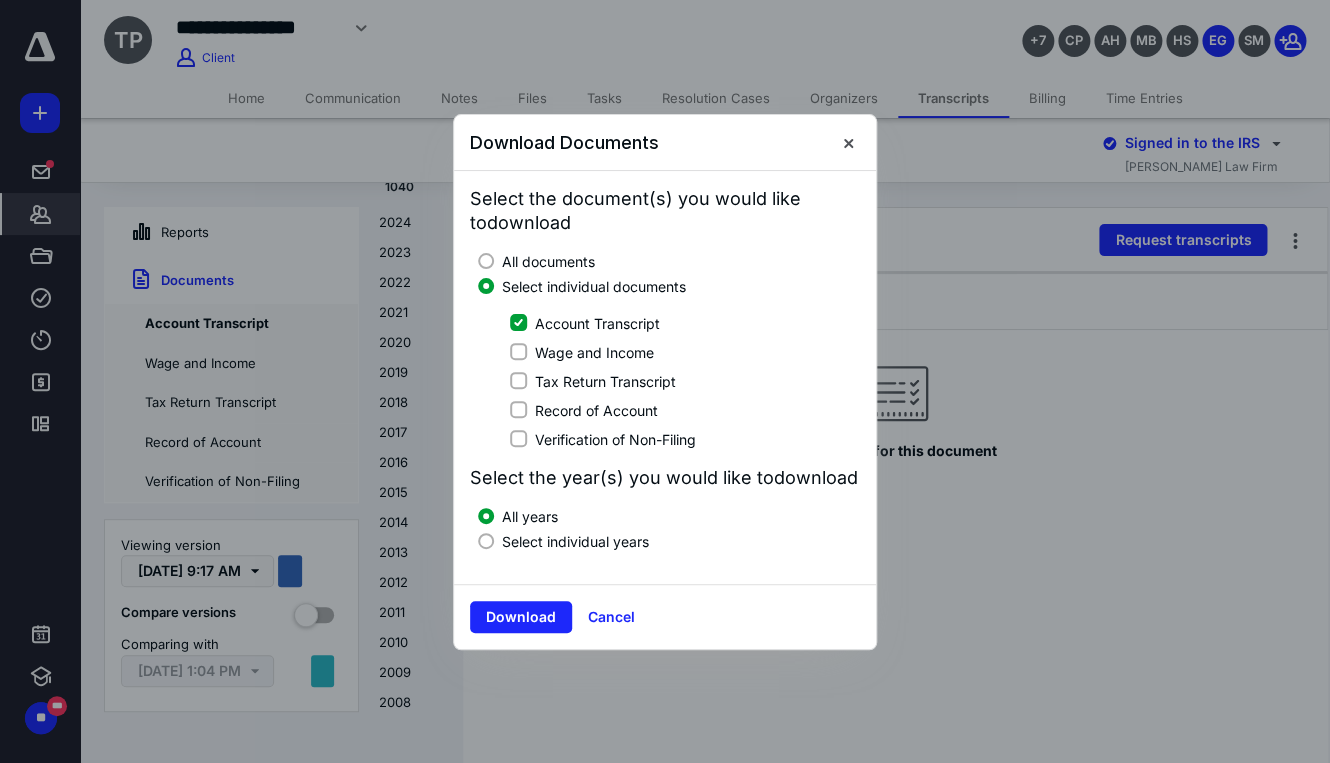 click on "Select individual years" at bounding box center (575, 541) 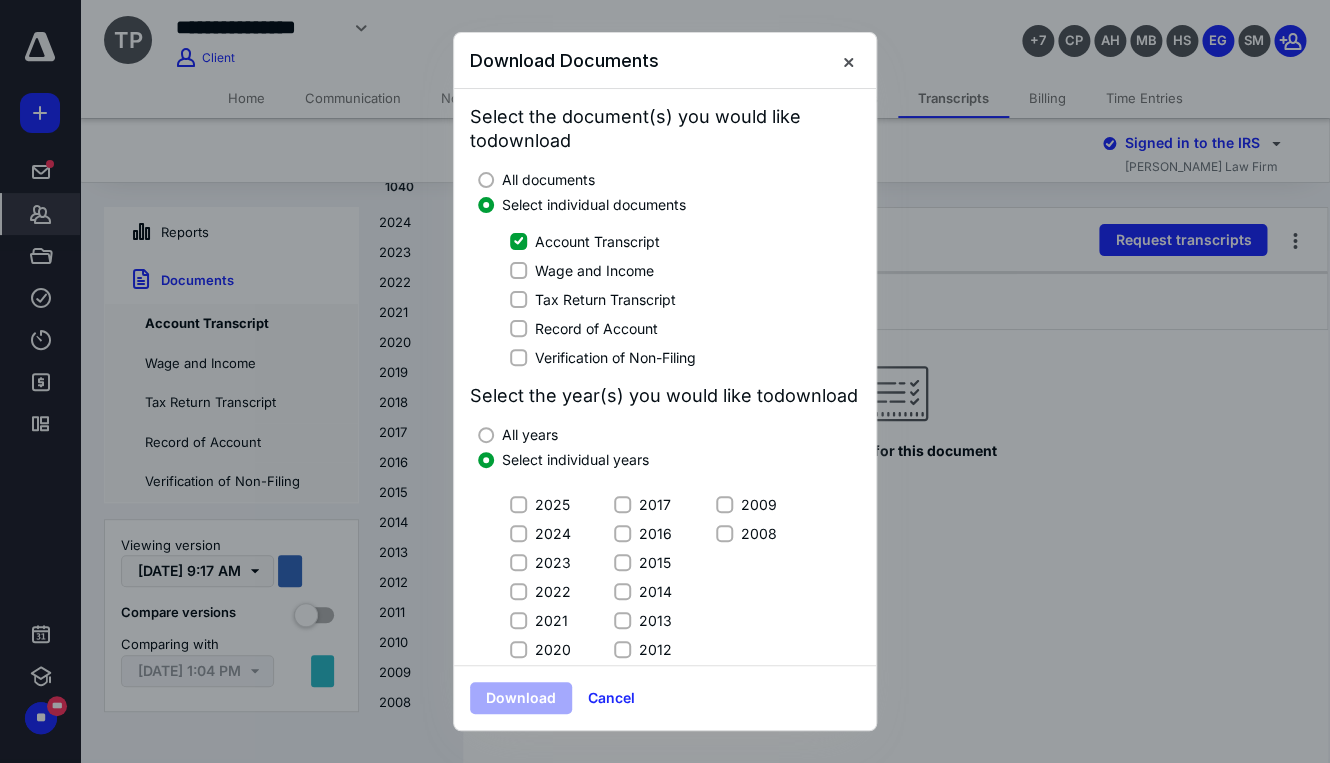 click on "2021" at bounding box center [551, 620] 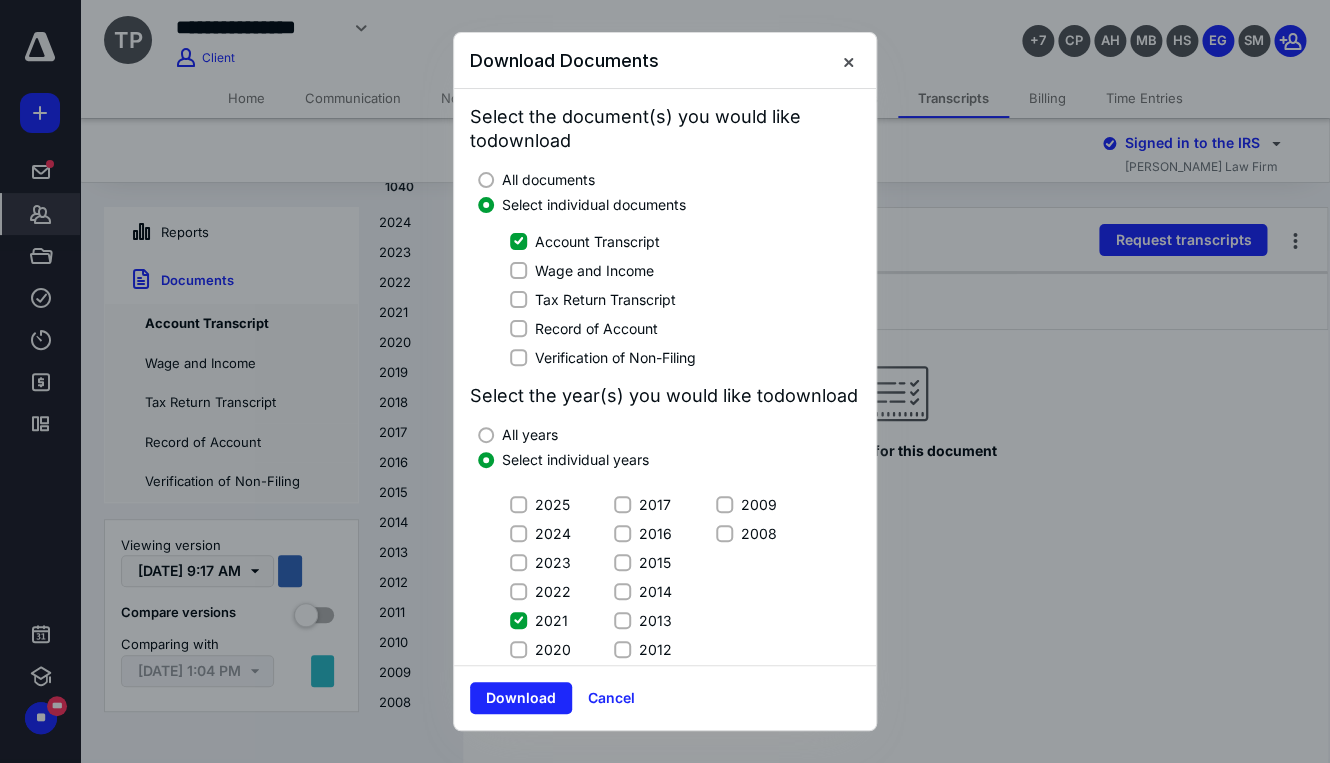 click on "2023" at bounding box center (553, 562) 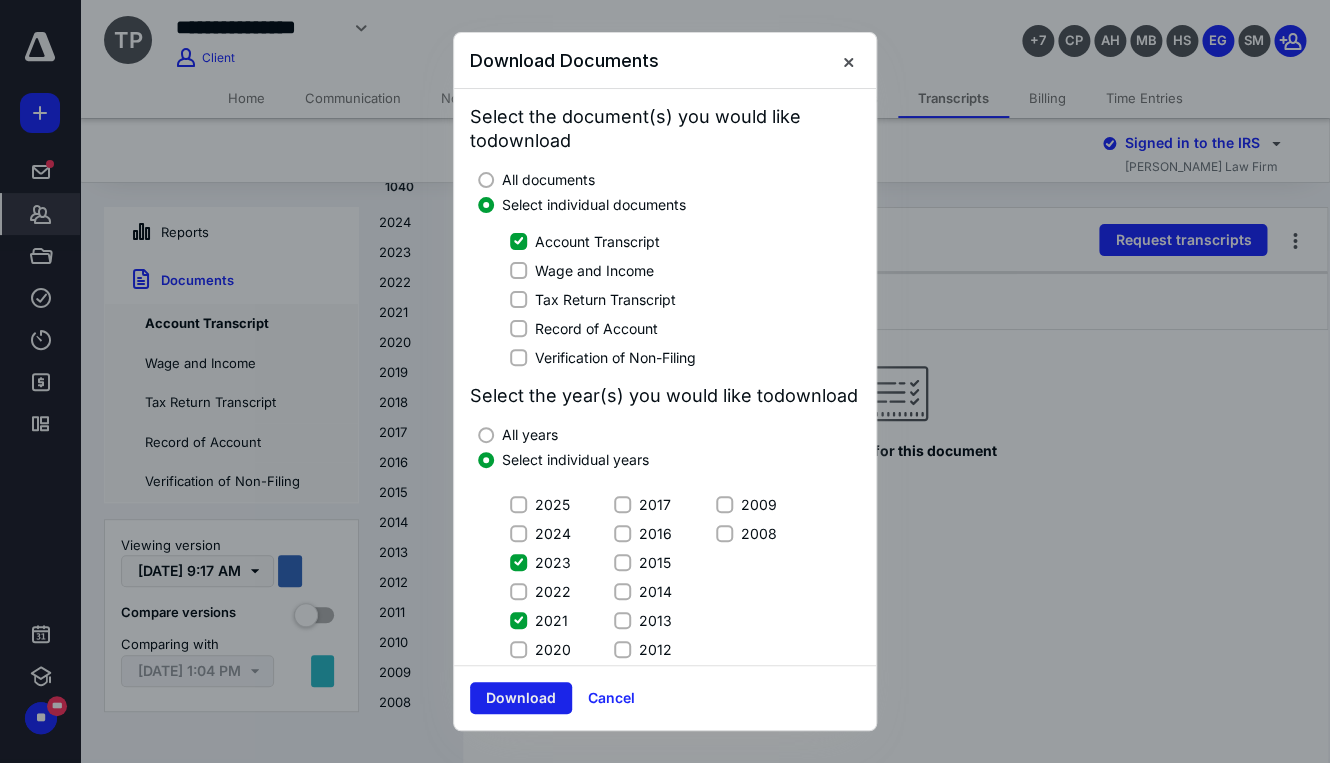 click on "Download" at bounding box center [521, 698] 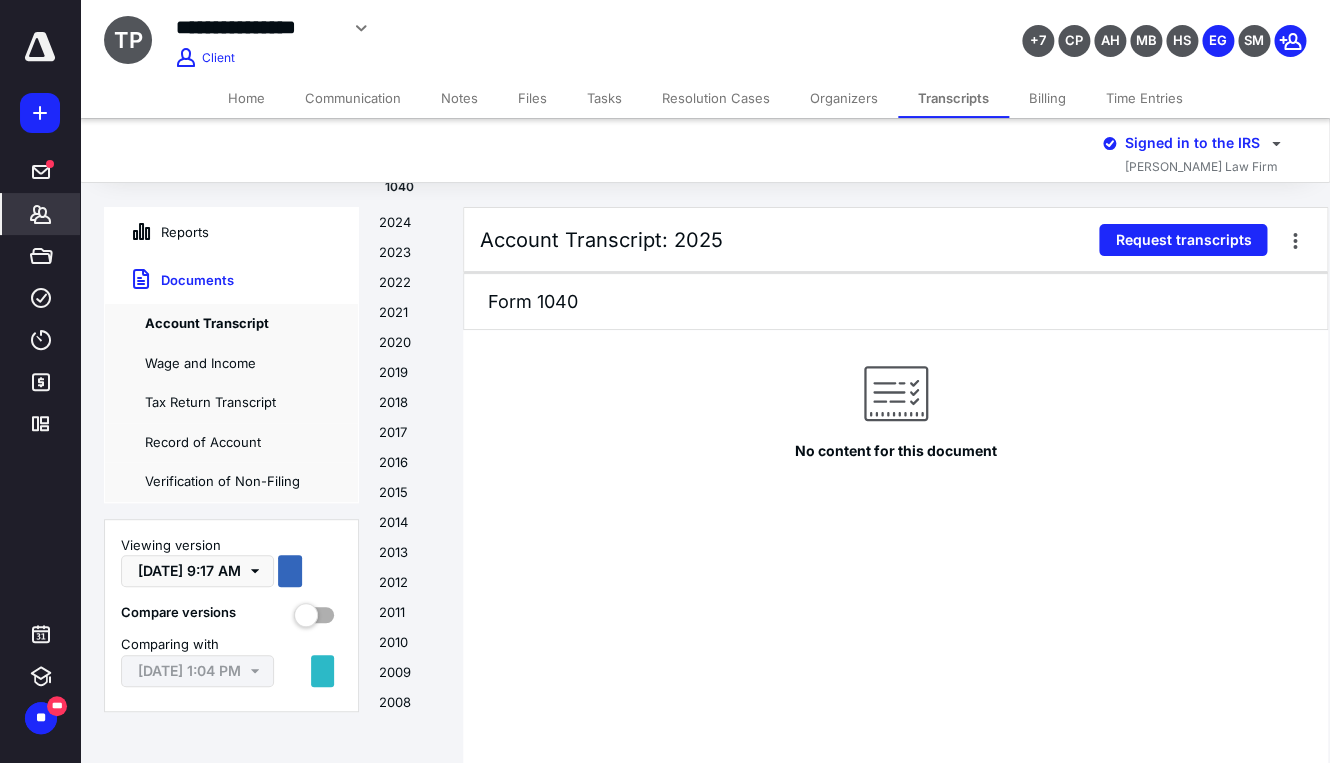 click 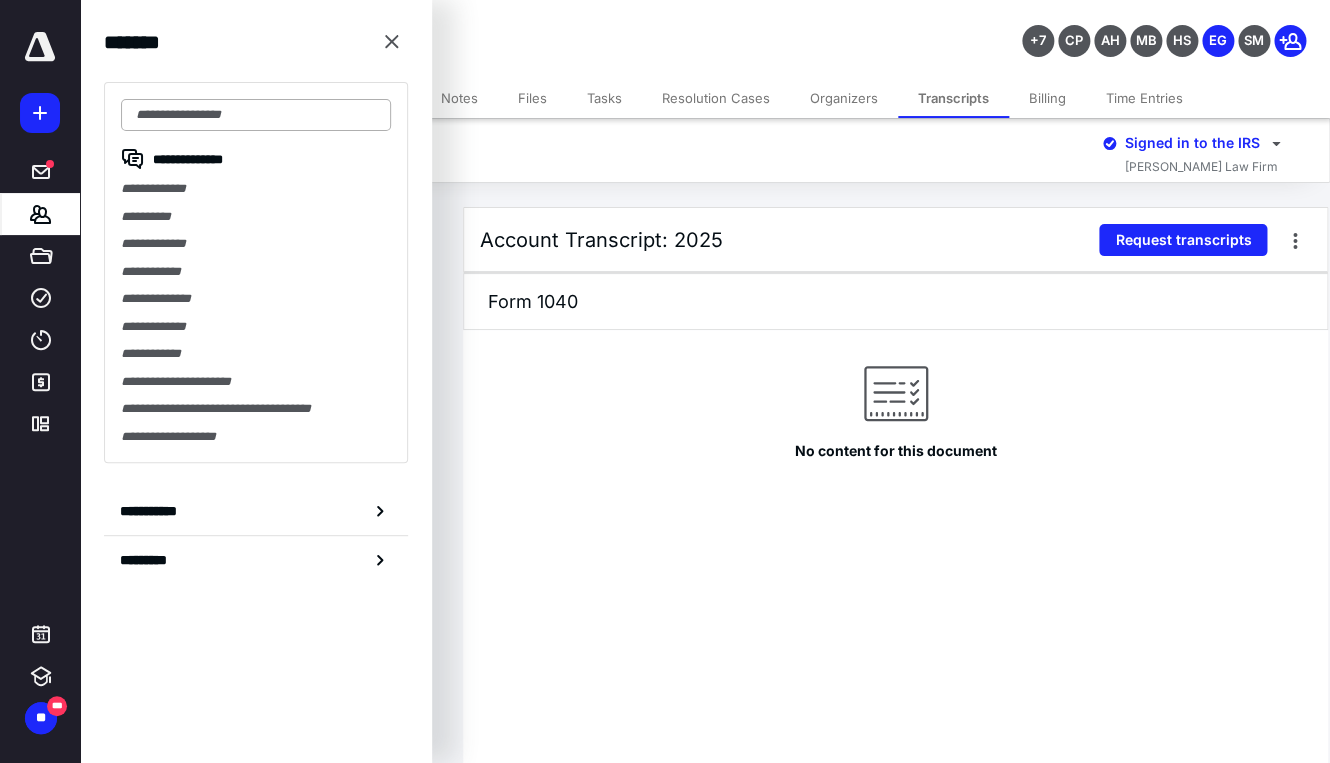click at bounding box center (256, 115) 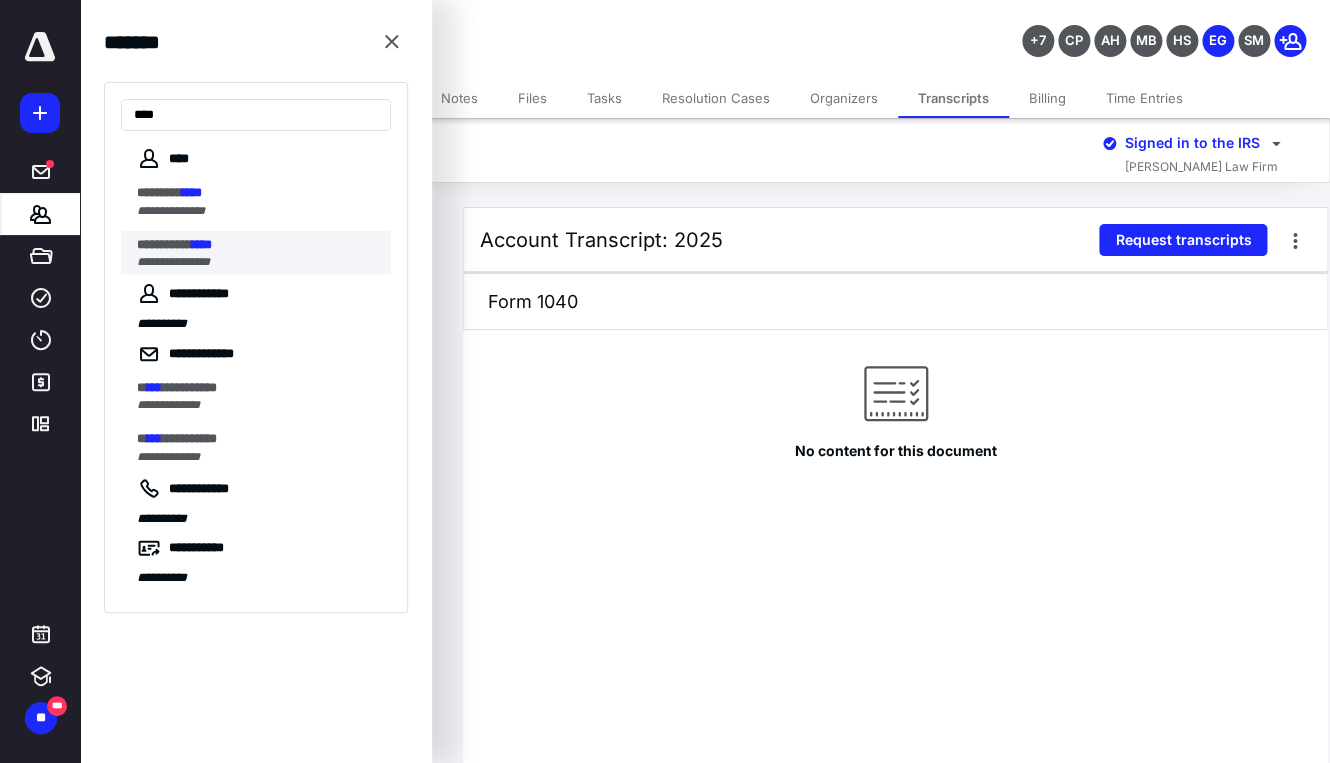 type on "****" 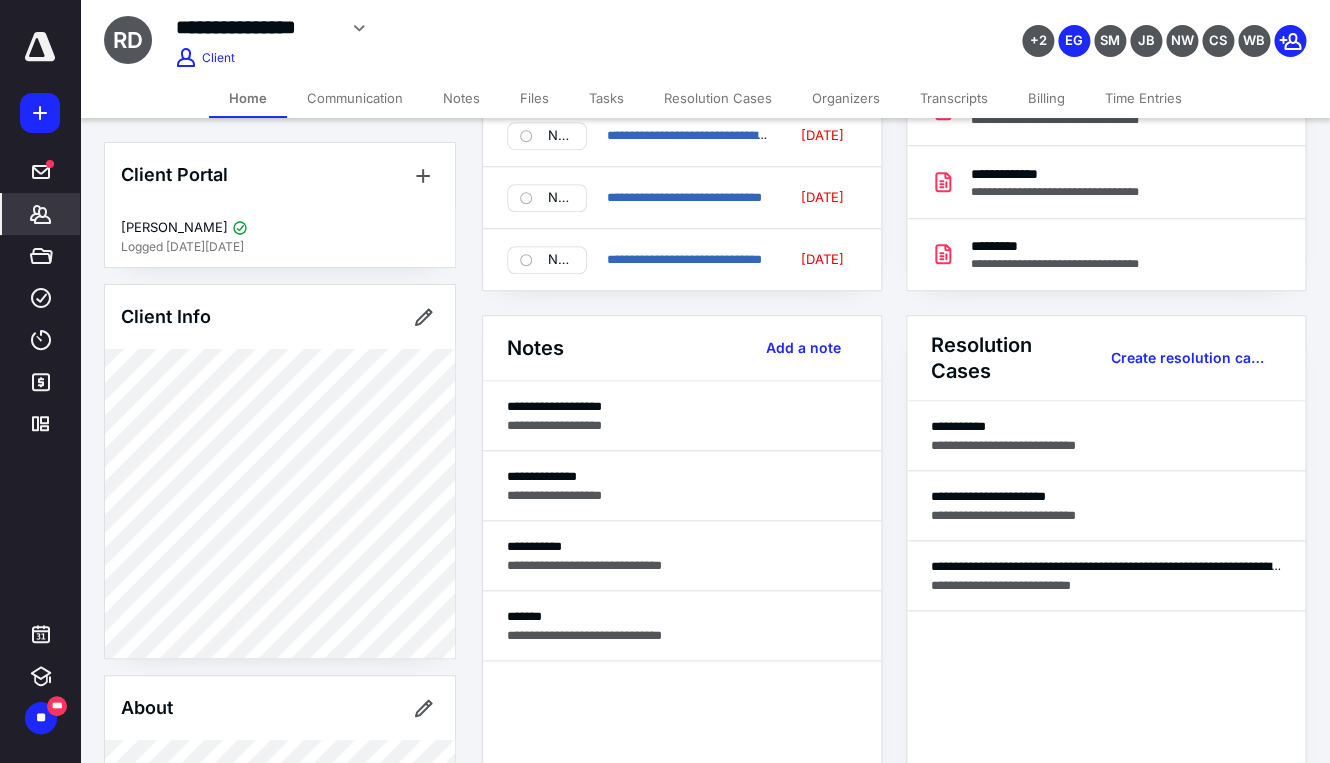 scroll, scrollTop: 436, scrollLeft: 0, axis: vertical 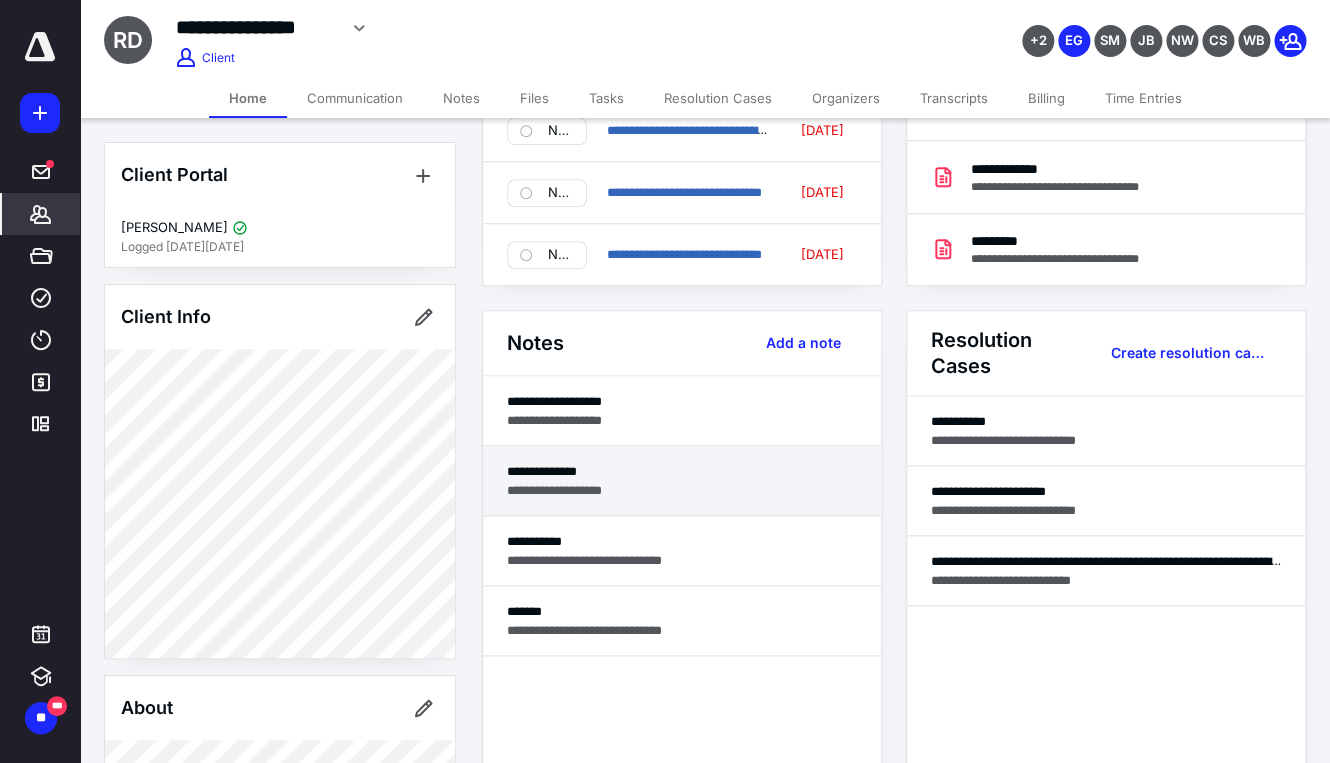 click on "**********" at bounding box center [682, 471] 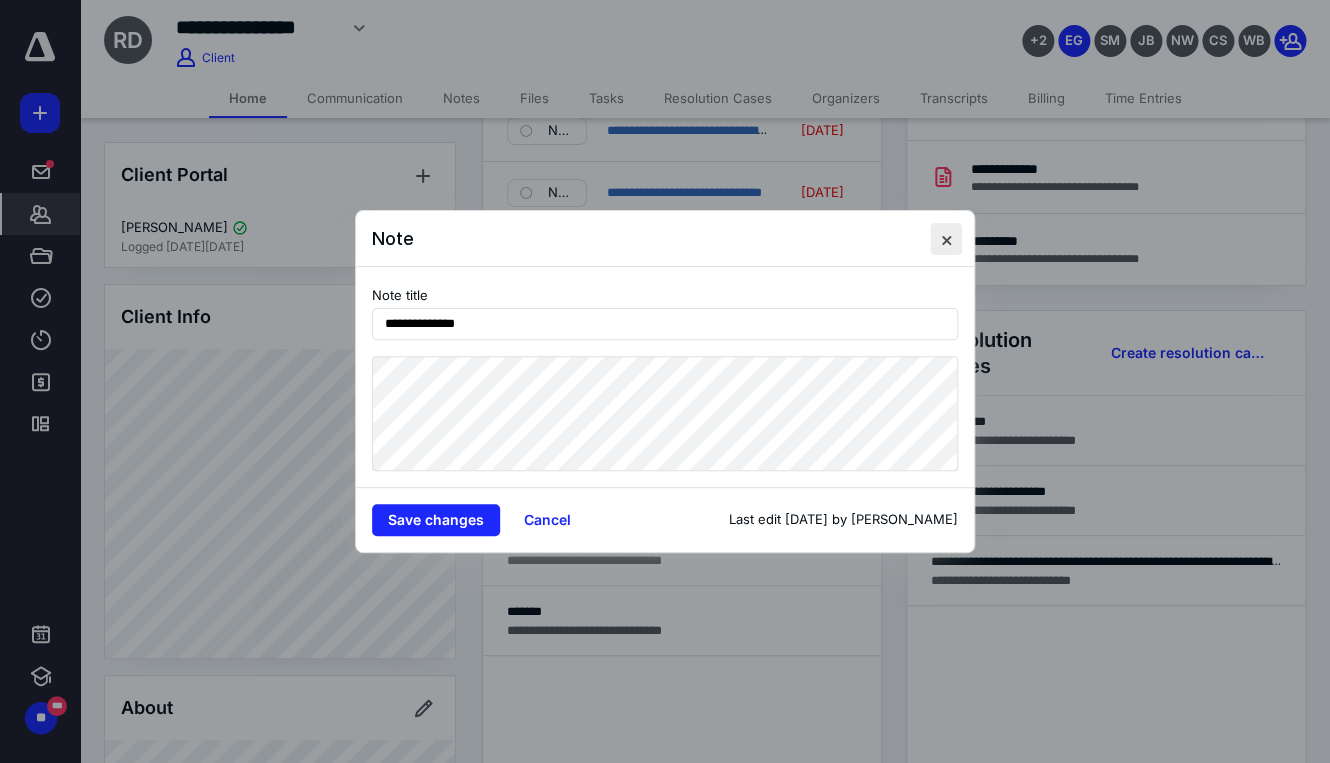 click at bounding box center [946, 239] 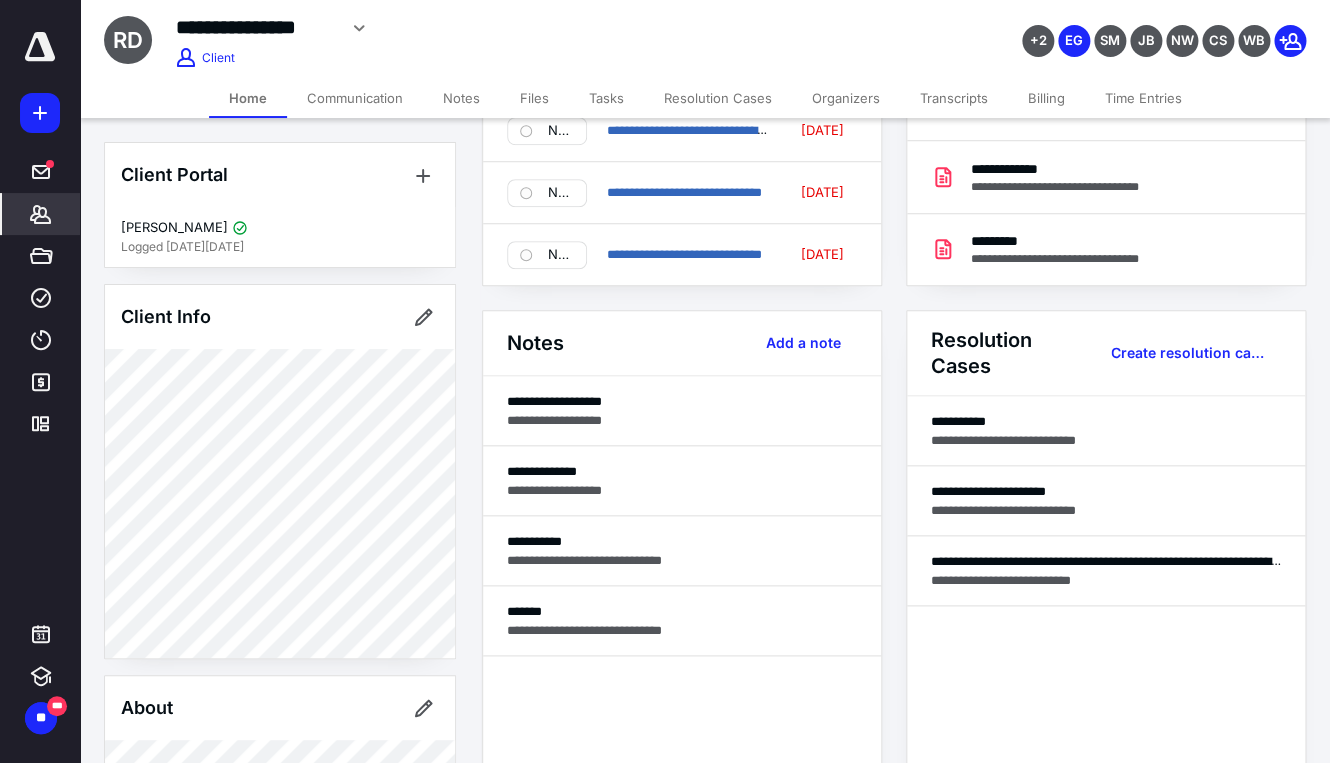 click on "Transcripts" at bounding box center (954, 98) 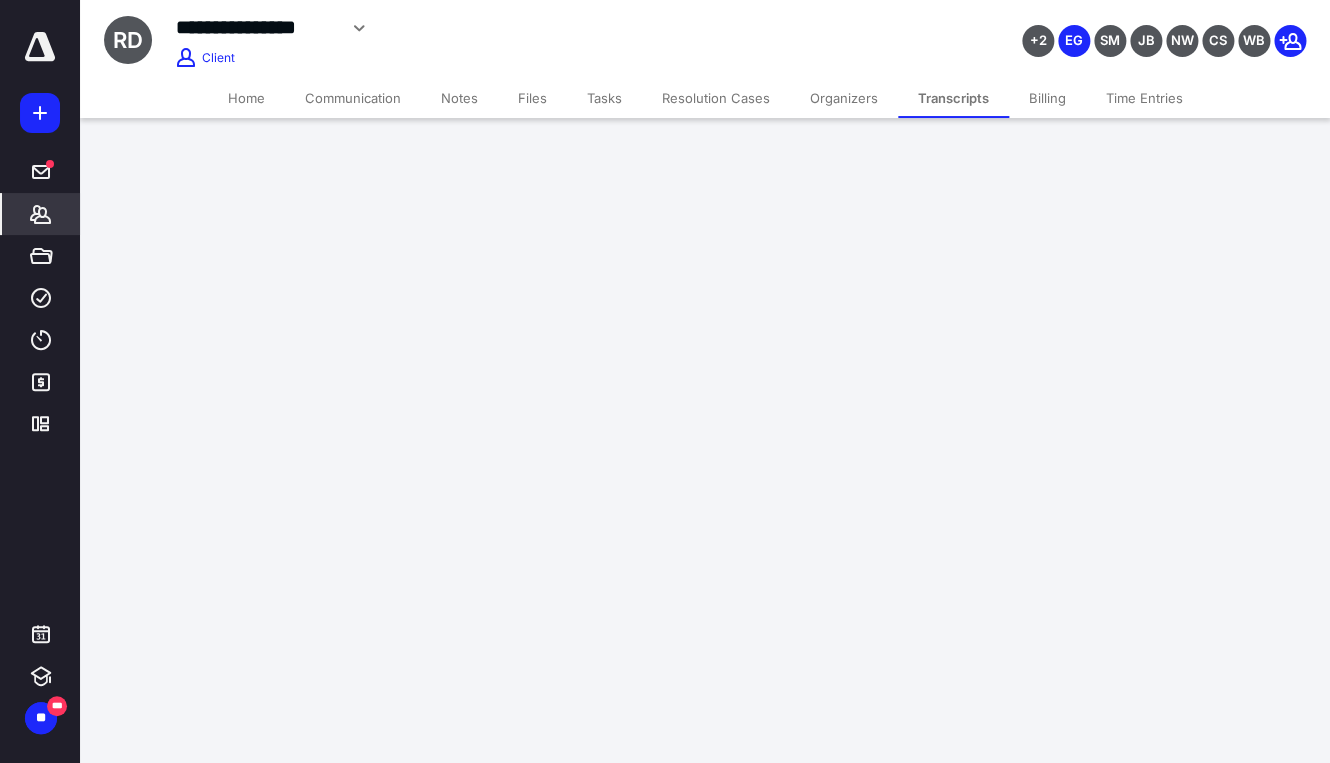 scroll, scrollTop: 0, scrollLeft: 0, axis: both 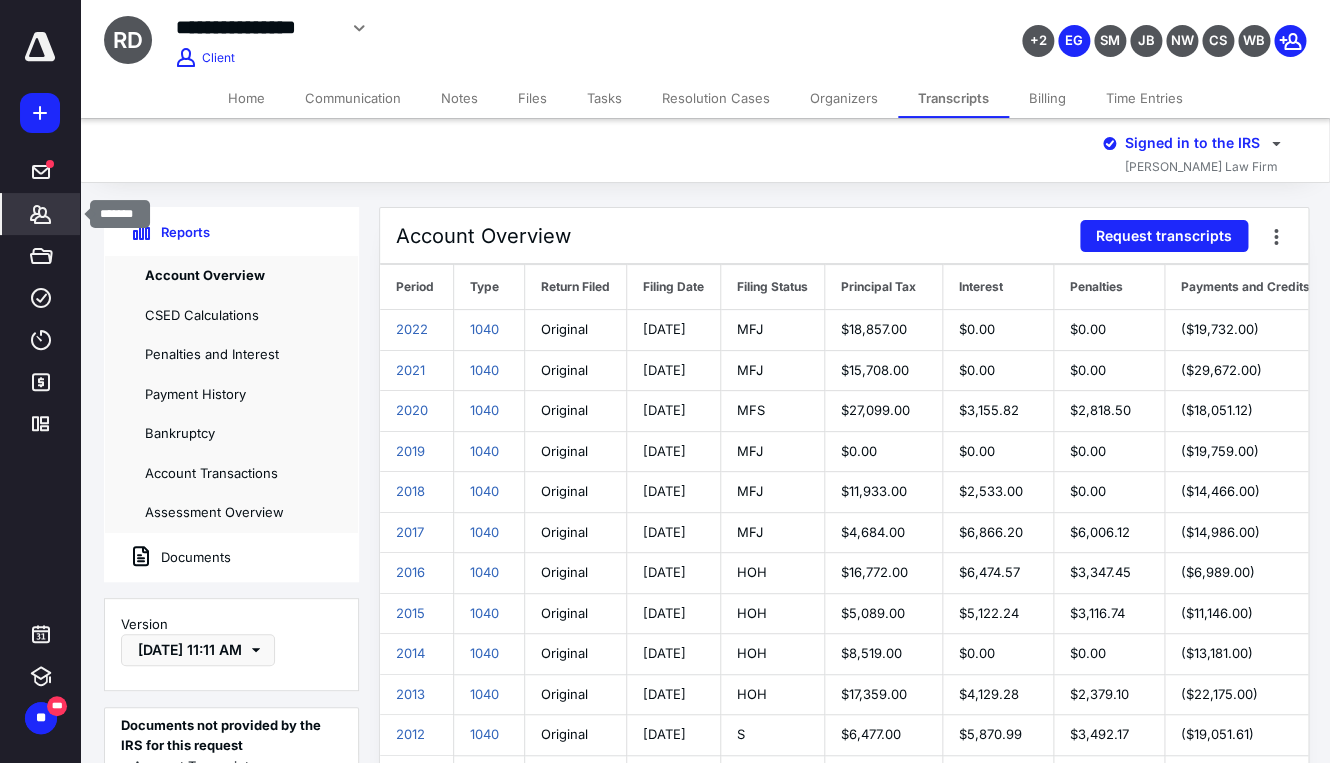 click on "*******" at bounding box center (41, 214) 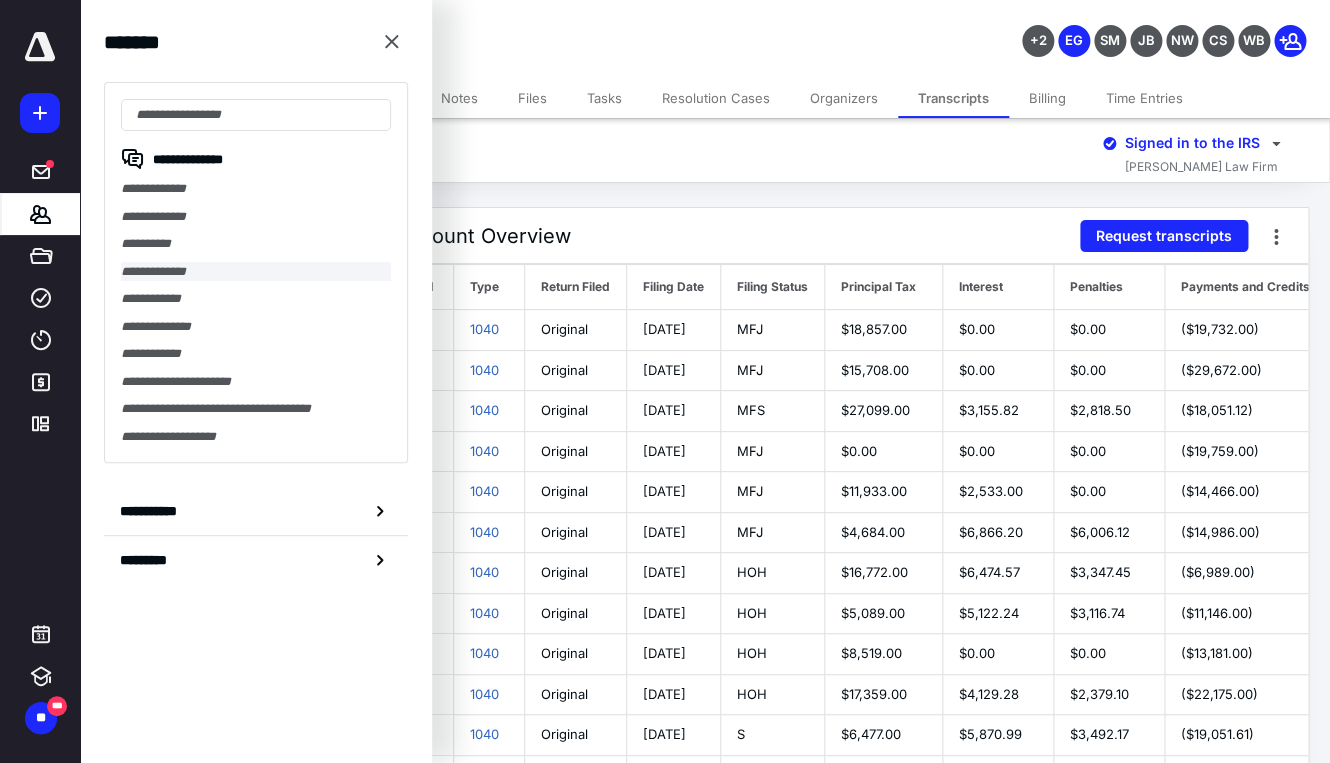 click on "**********" at bounding box center (256, 272) 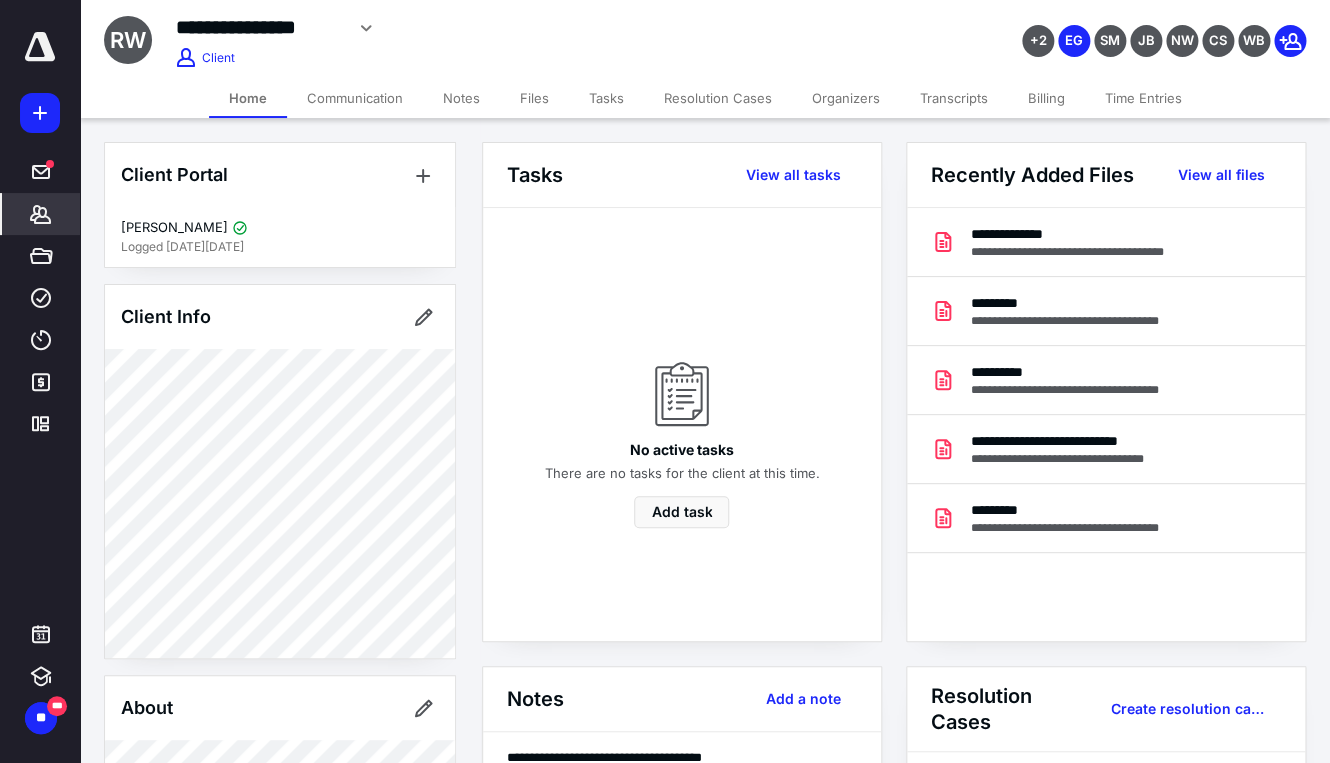 click on "Transcripts" at bounding box center (954, 98) 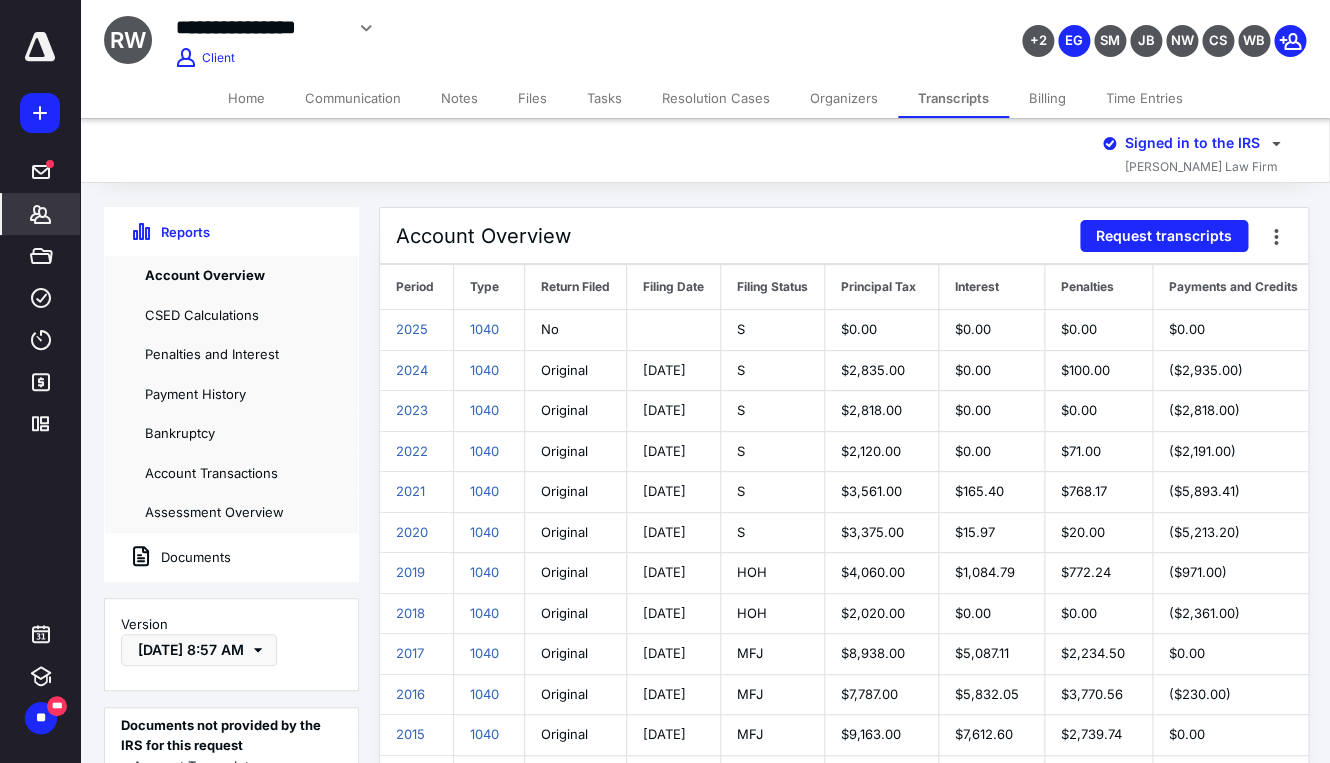 click on "Documents" at bounding box center [168, 557] 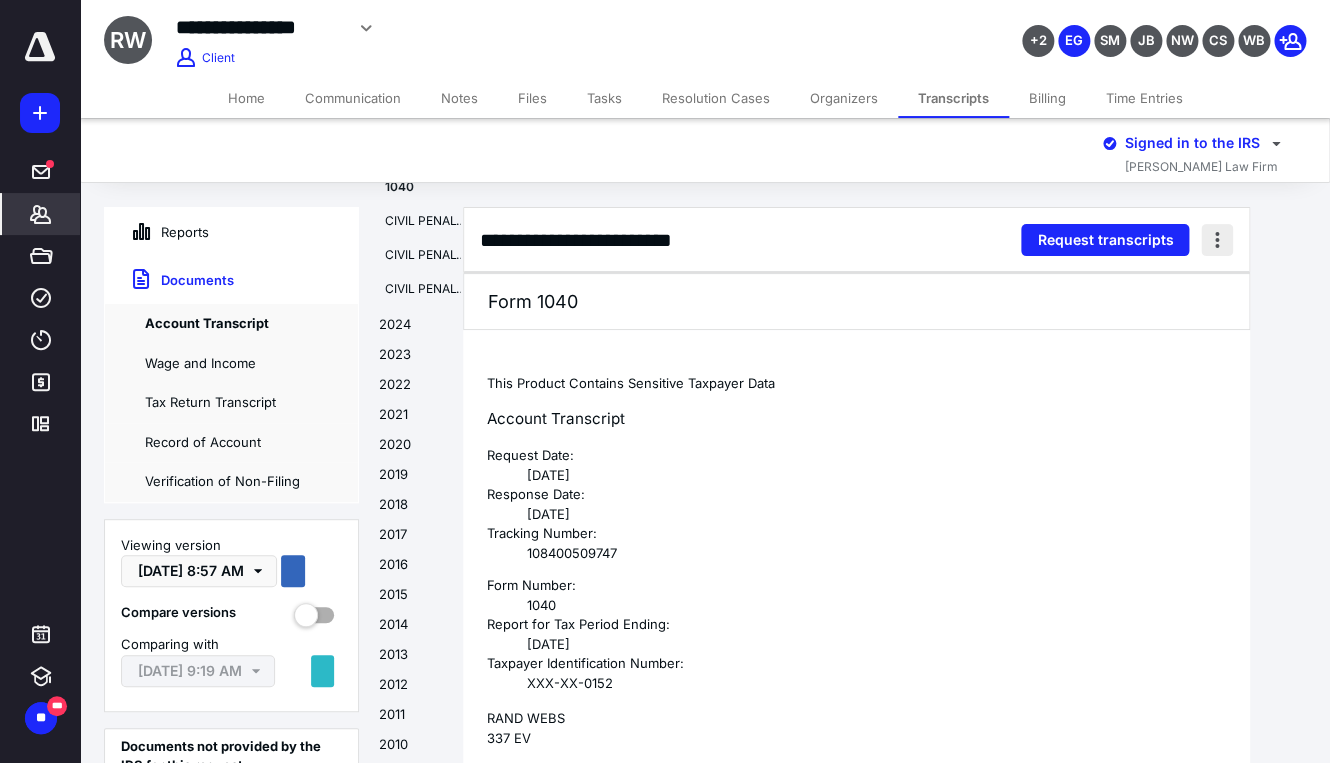 click at bounding box center [1217, 240] 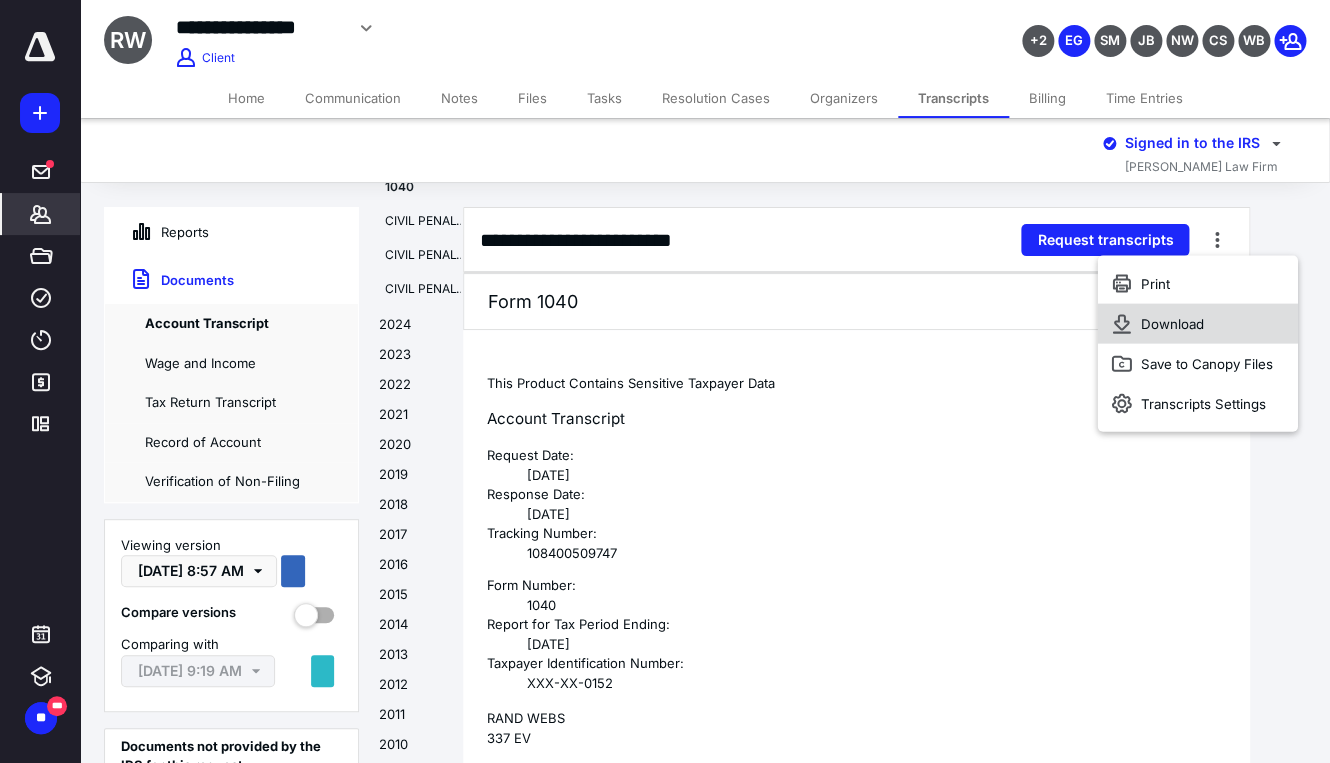 click on "Download" at bounding box center (1197, 324) 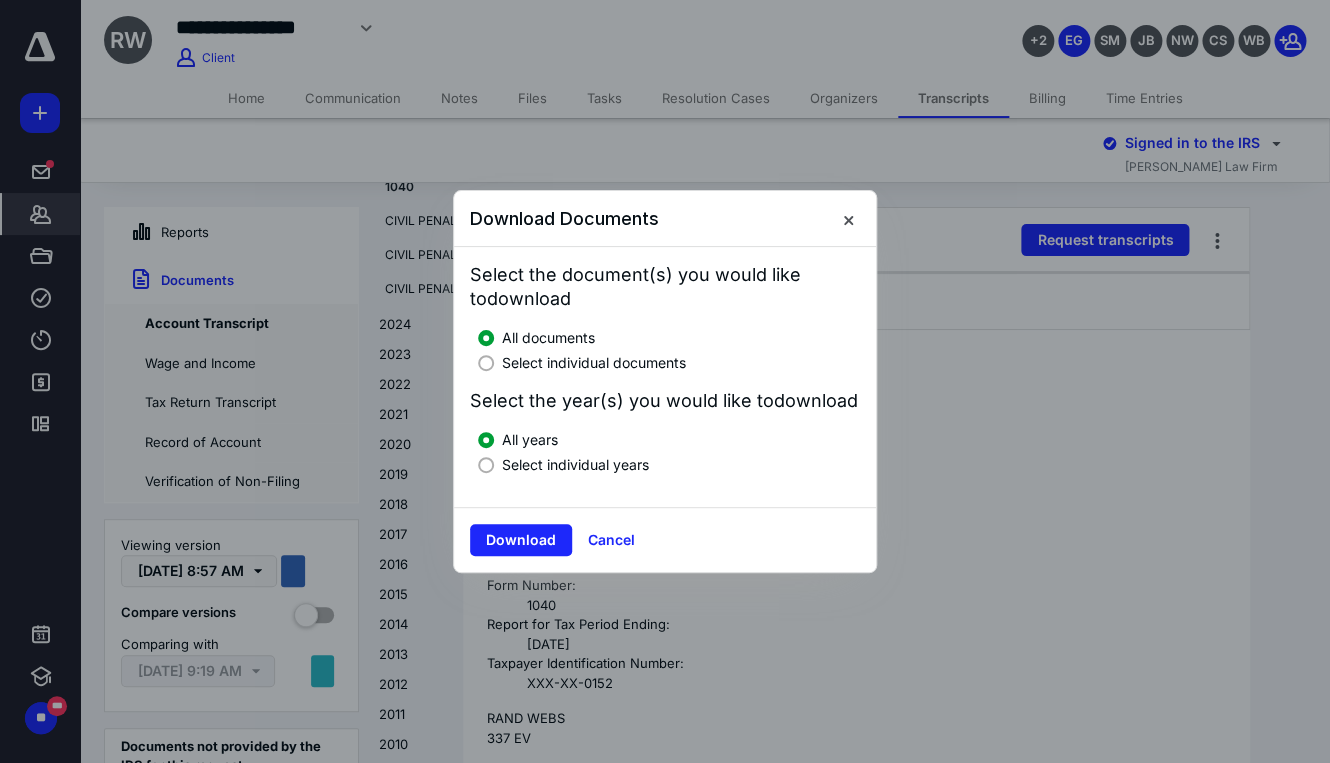 click on "Select individual documents" at bounding box center (594, 362) 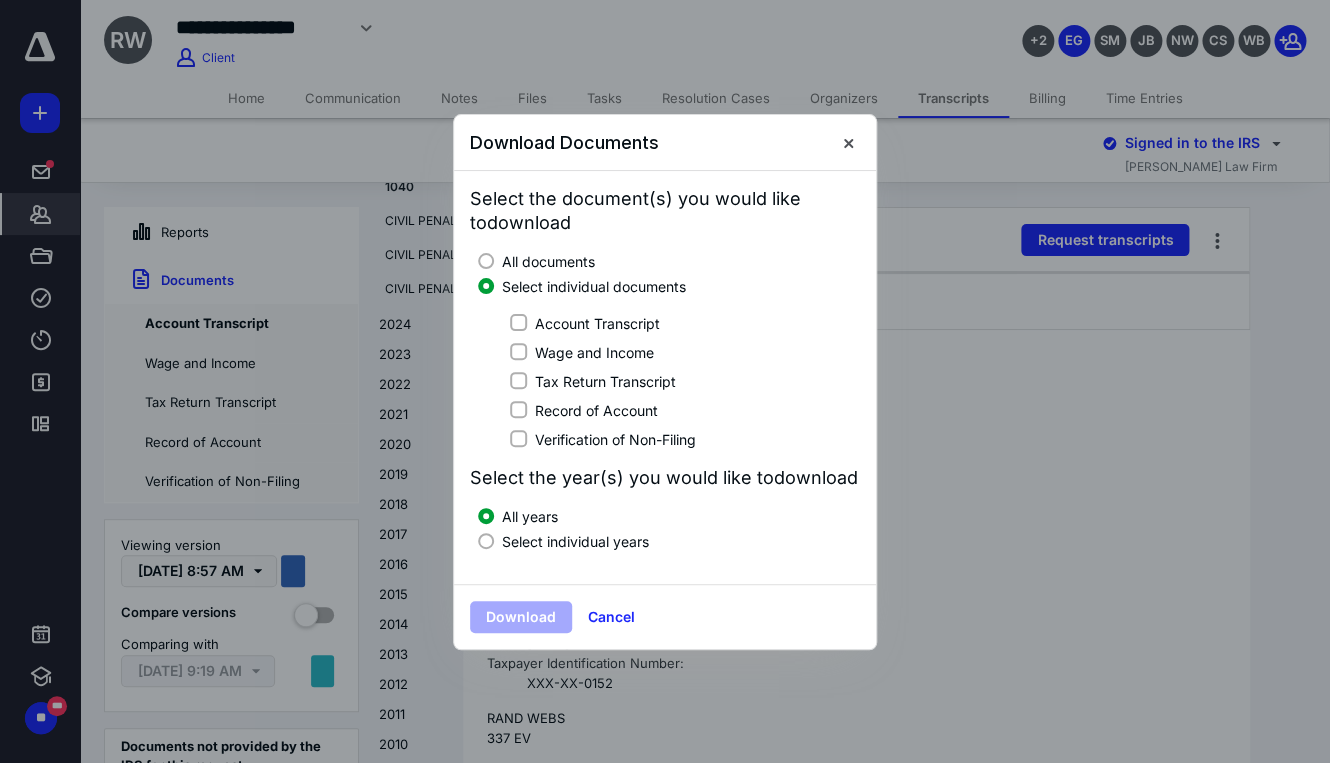 click on "Account Transcript" at bounding box center [597, 323] 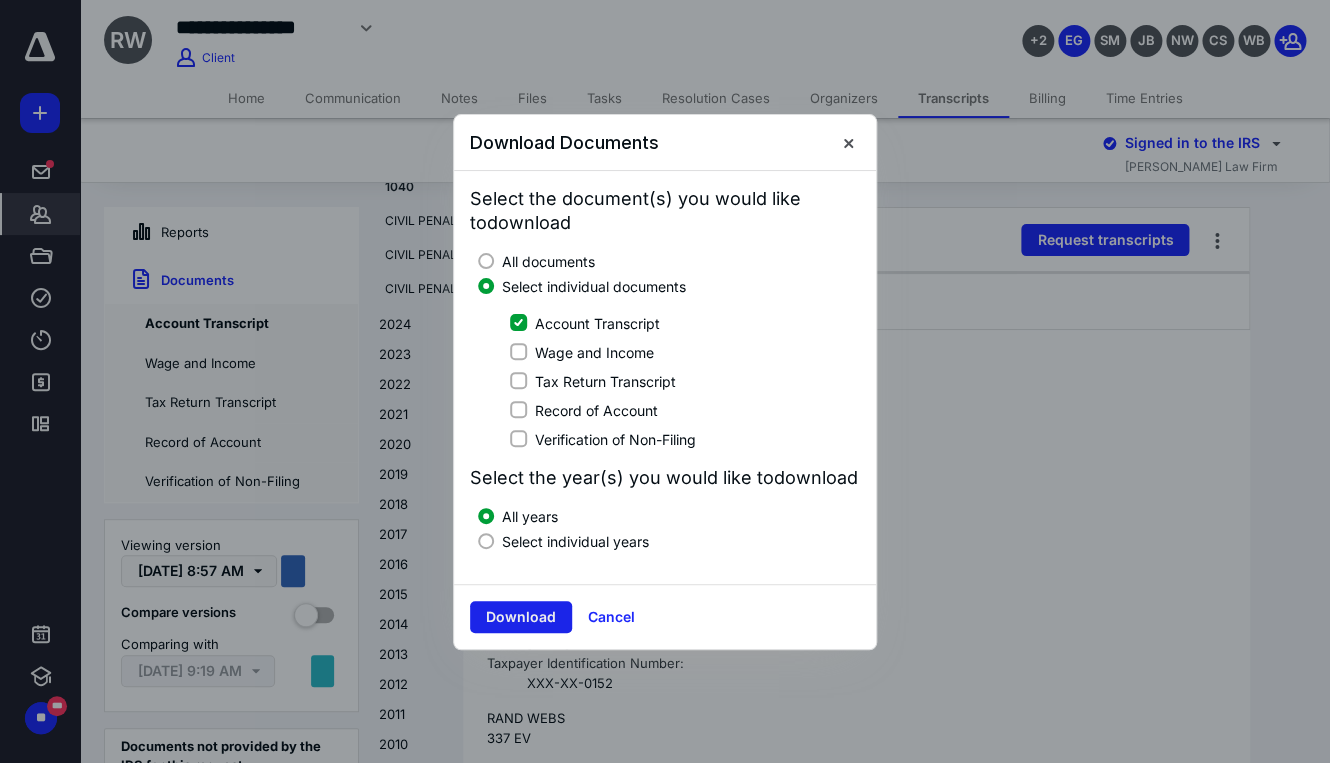 click on "Download" at bounding box center [521, 617] 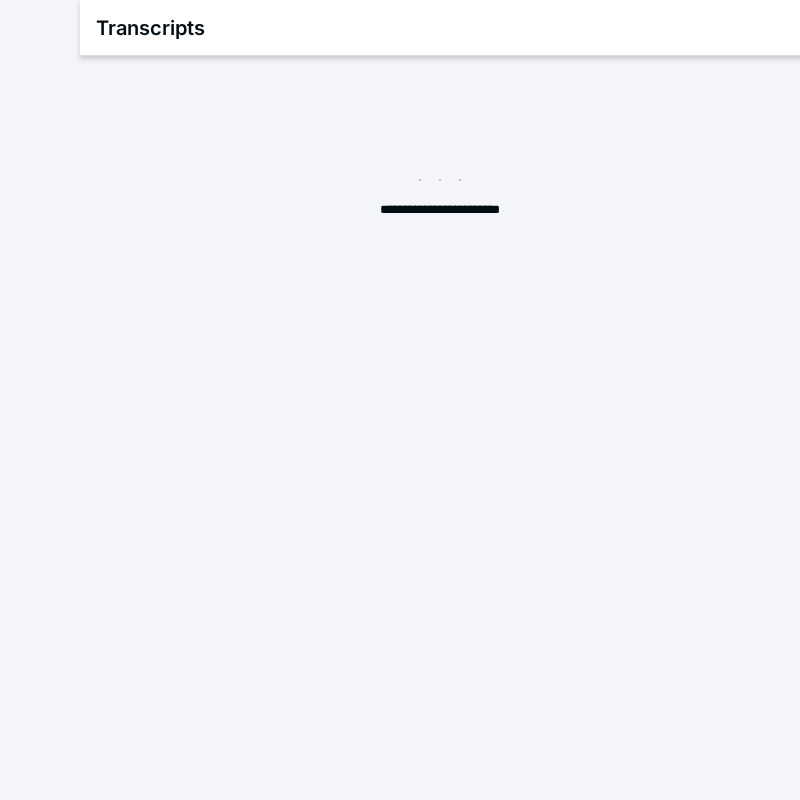 scroll, scrollTop: 0, scrollLeft: 0, axis: both 